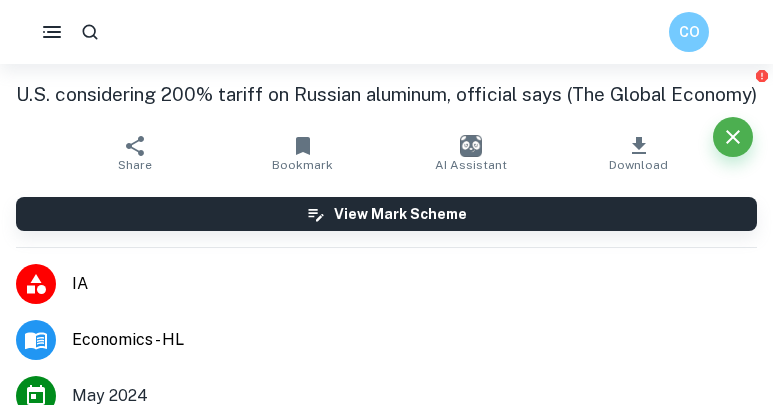 scroll, scrollTop: 4291, scrollLeft: 0, axis: vertical 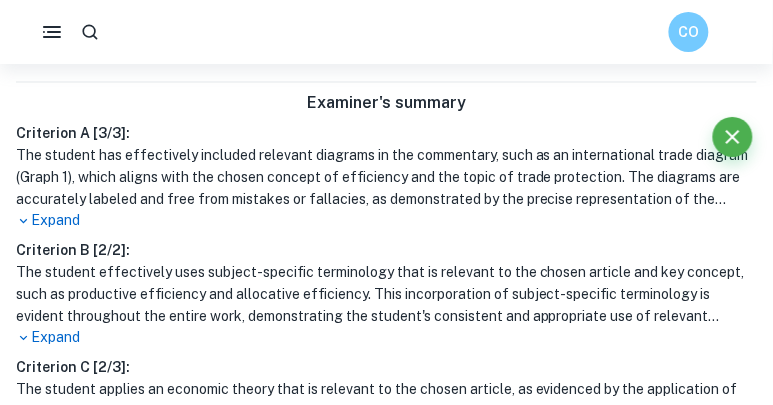 click on "Expand" at bounding box center (386, 221) 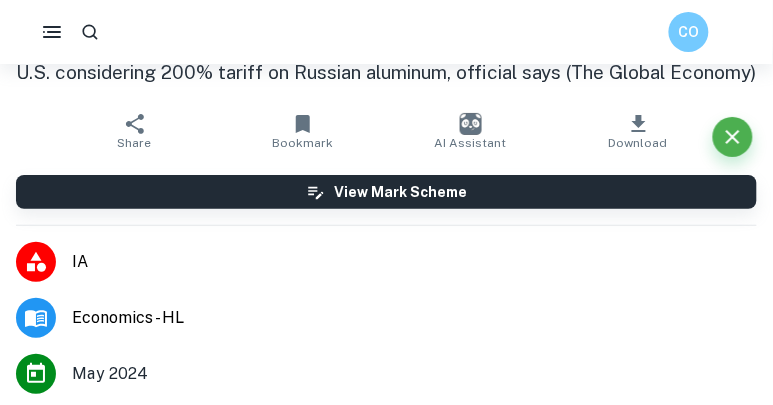 scroll, scrollTop: 25, scrollLeft: 0, axis: vertical 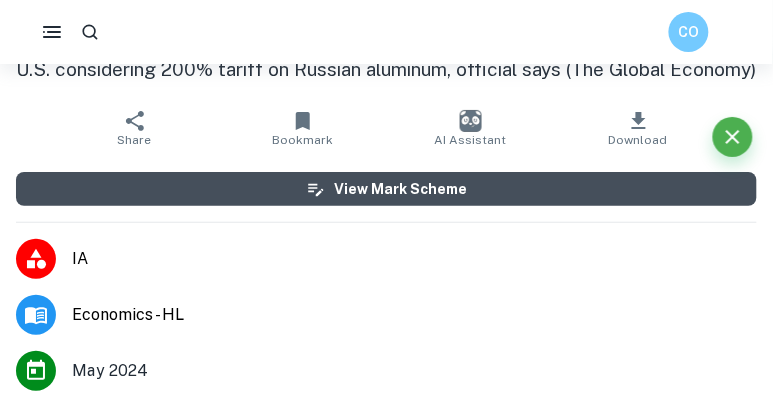 click on "View Mark Scheme" at bounding box center [386, 189] 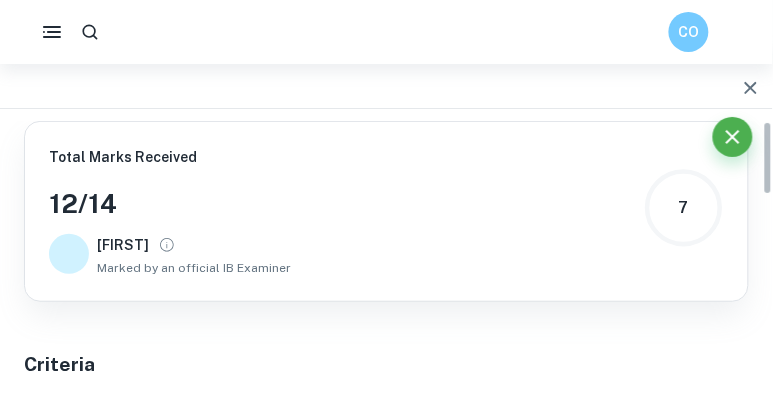 scroll, scrollTop: 0, scrollLeft: 0, axis: both 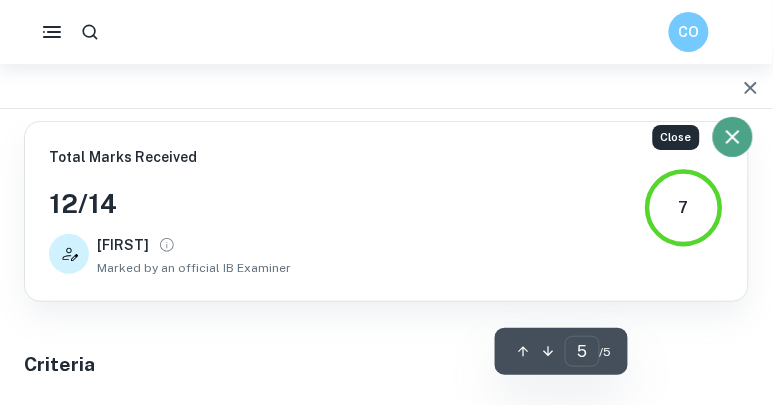 click 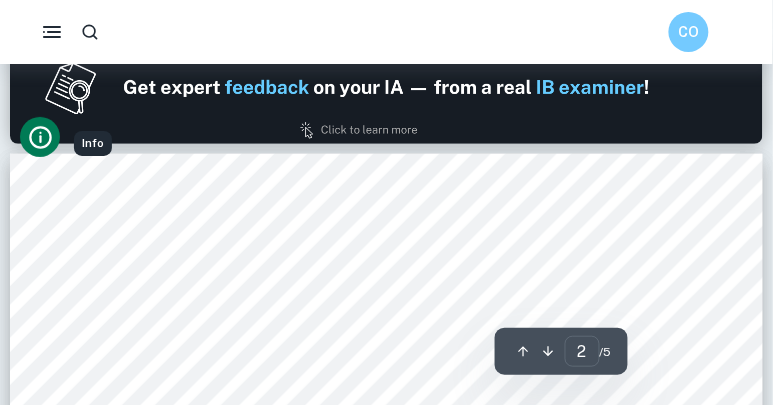 type on "1" 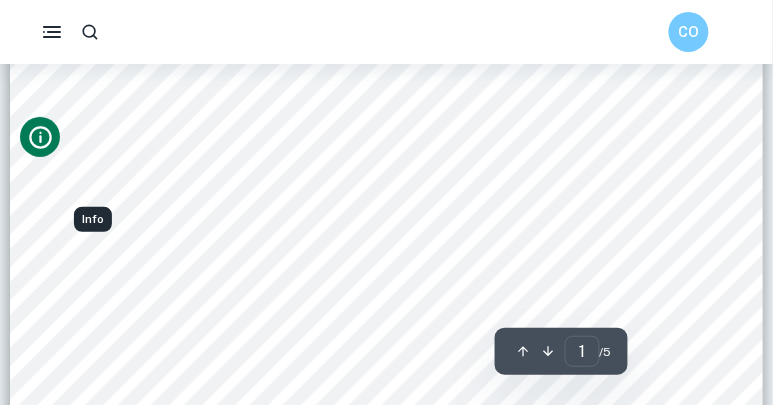 scroll, scrollTop: 0, scrollLeft: 0, axis: both 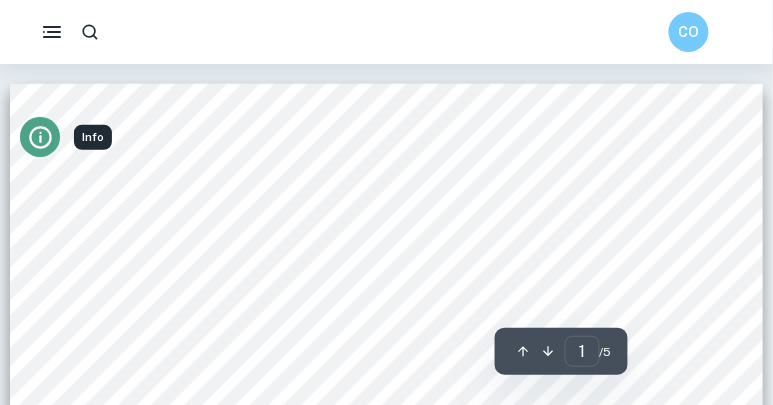 click 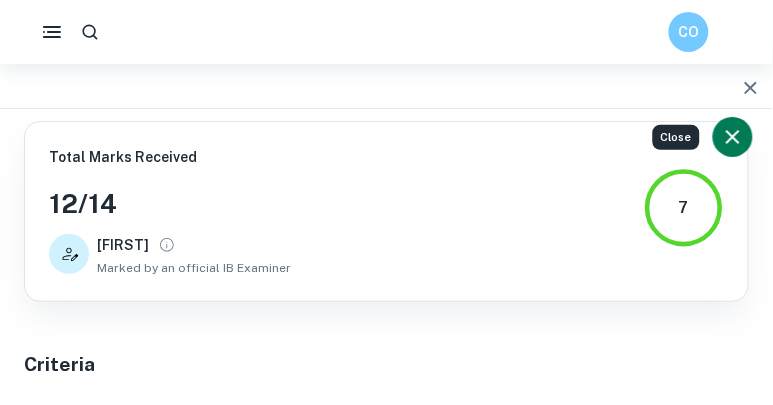 click 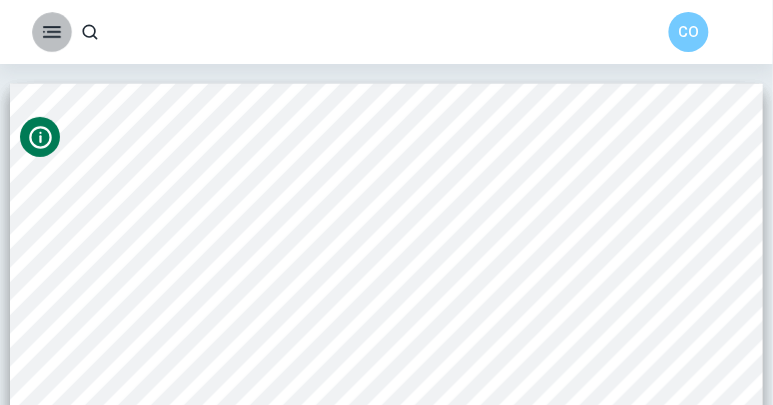 click 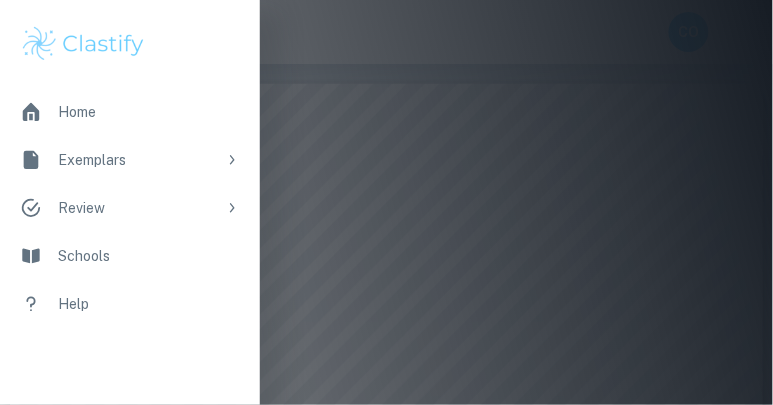 click at bounding box center [83, 44] 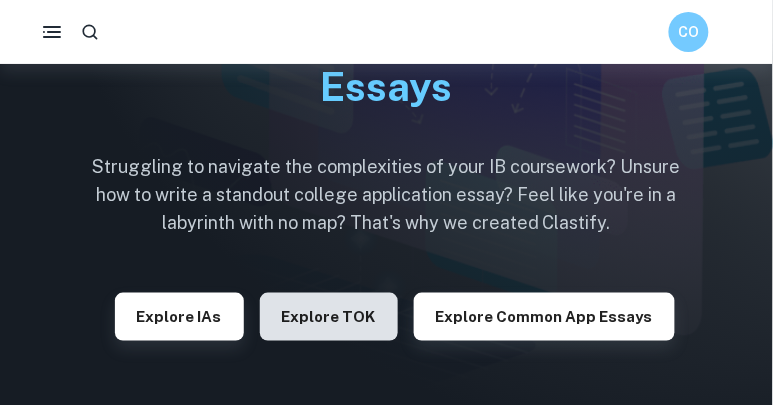 scroll, scrollTop: 126, scrollLeft: 0, axis: vertical 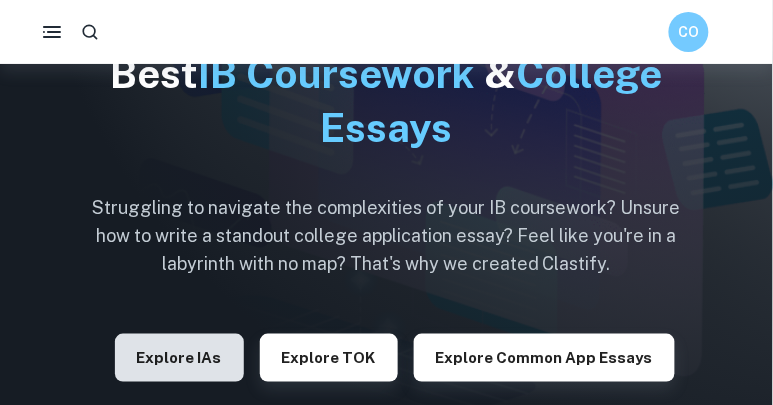 click on "Explore IAs" at bounding box center [179, 358] 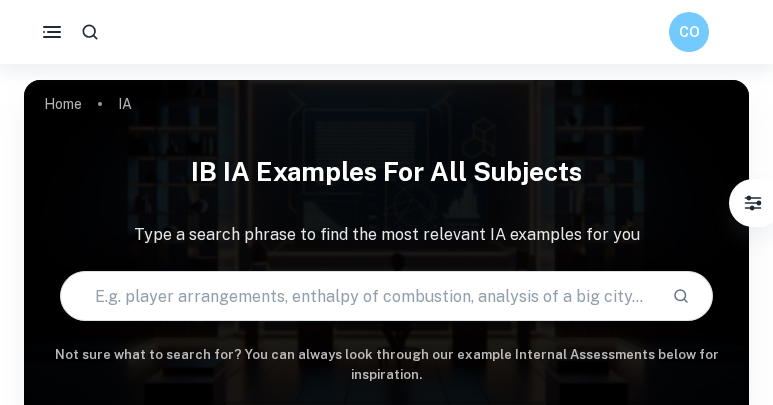 checkbox on "true" 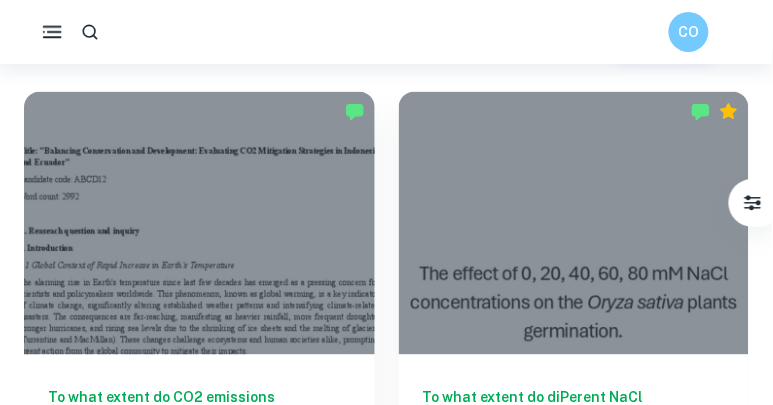 click at bounding box center [52, 32] 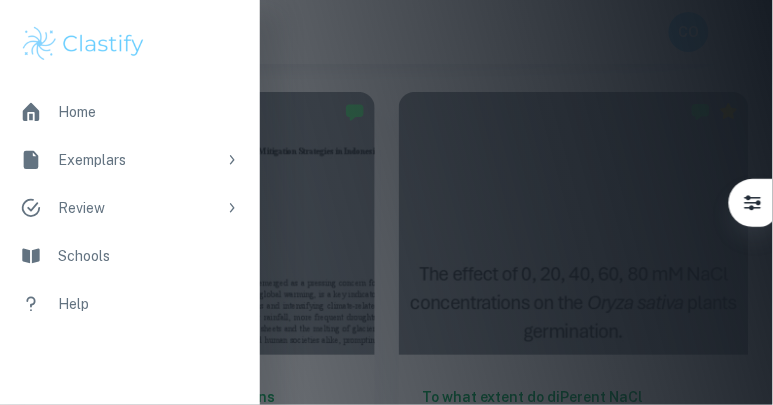 click 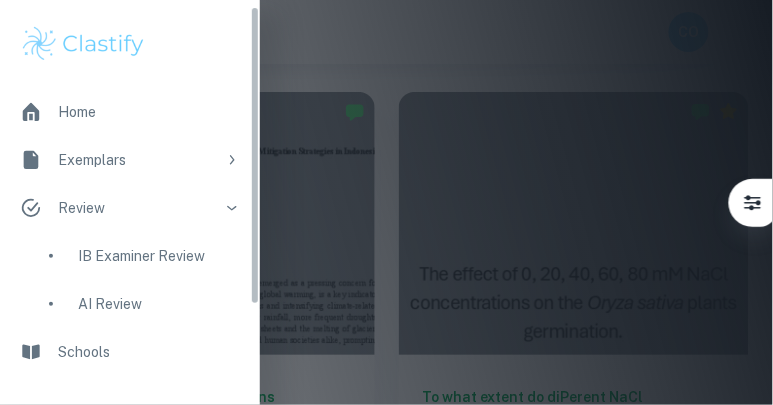 scroll, scrollTop: 13, scrollLeft: 0, axis: vertical 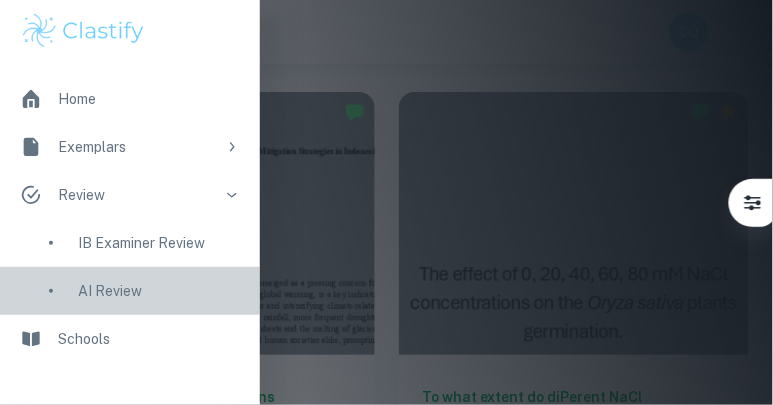 click on "AI Review" at bounding box center (159, 291) 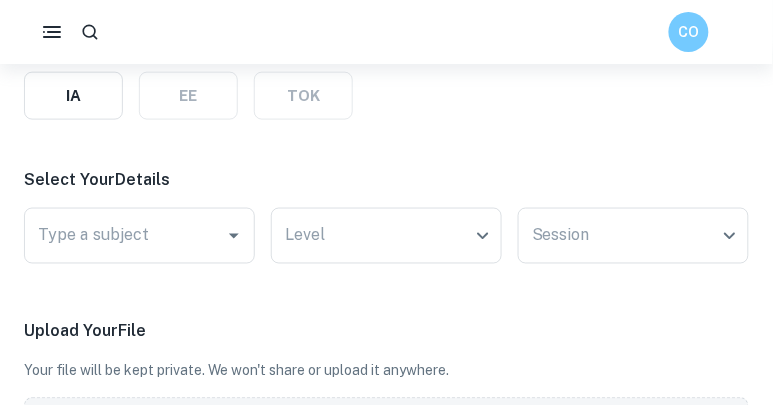 scroll, scrollTop: 352, scrollLeft: 0, axis: vertical 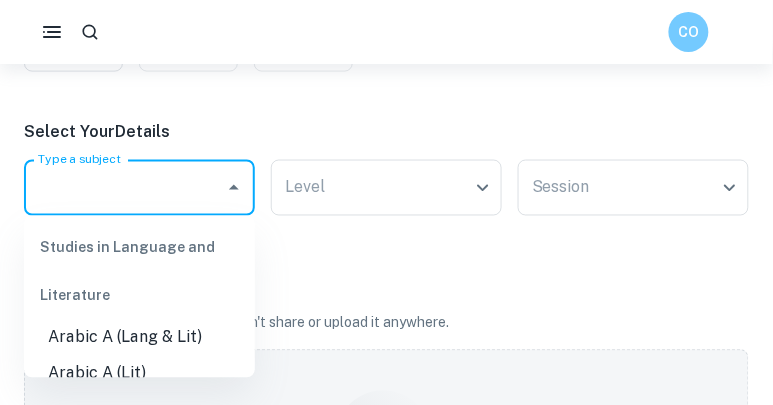 click on "Type a subject" at bounding box center (124, 188) 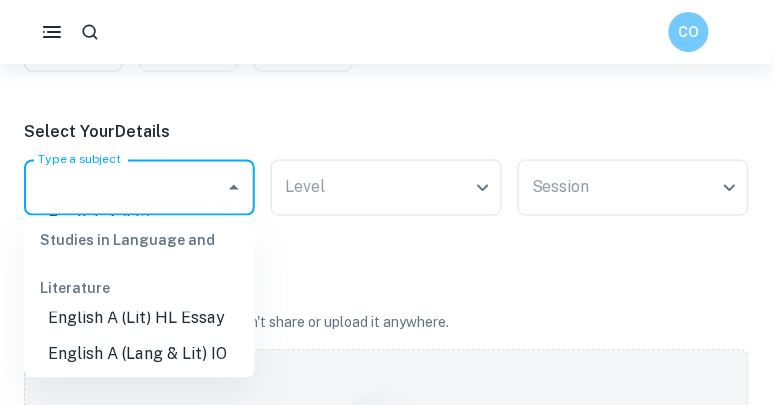 scroll, scrollTop: 394, scrollLeft: 0, axis: vertical 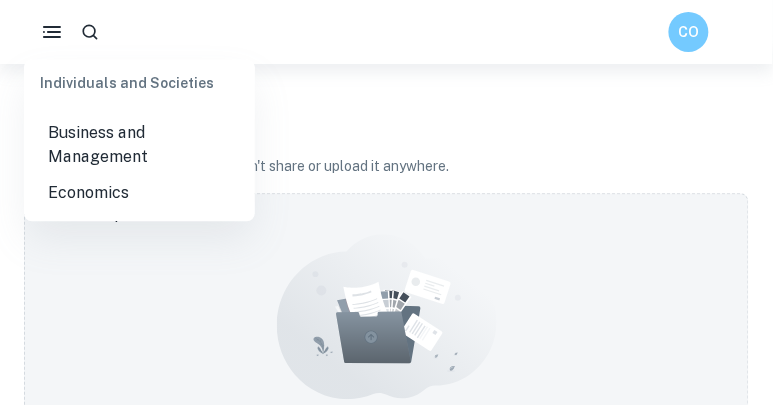 click on "Economics" at bounding box center [139, 194] 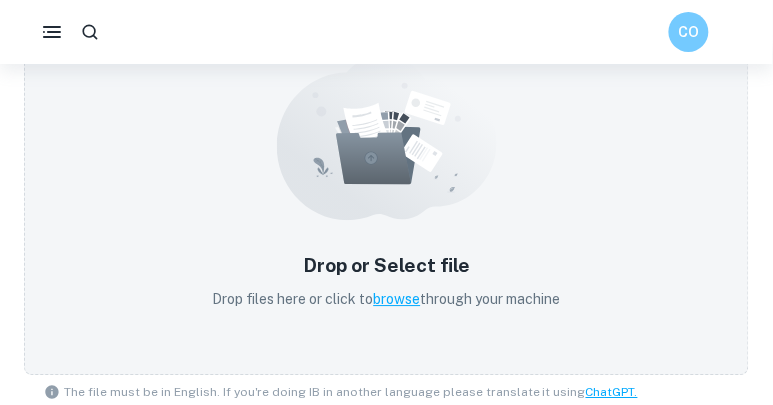 scroll, scrollTop: 512, scrollLeft: 0, axis: vertical 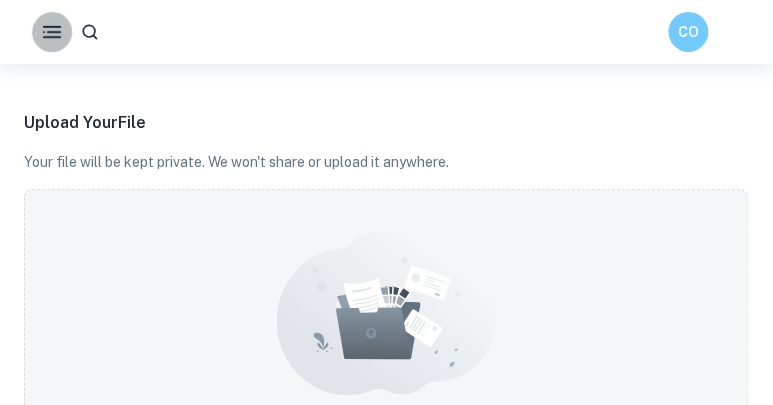 click 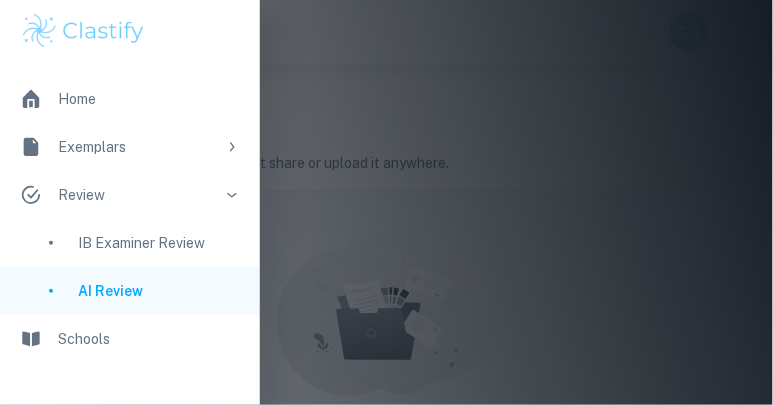 click 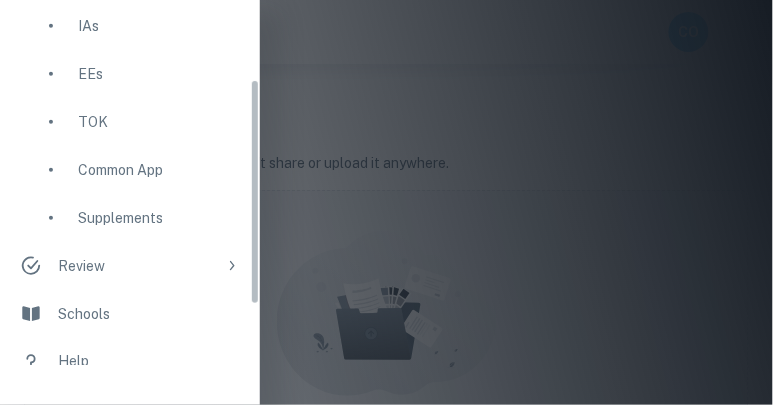 scroll, scrollTop: 200, scrollLeft: 0, axis: vertical 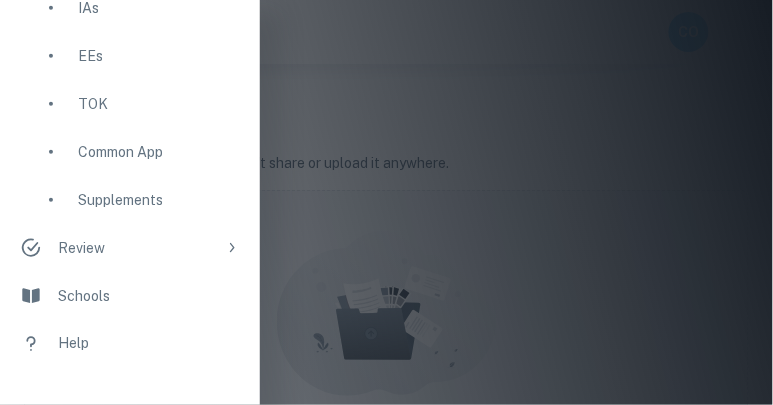 click on "Supplements" at bounding box center (159, 200) 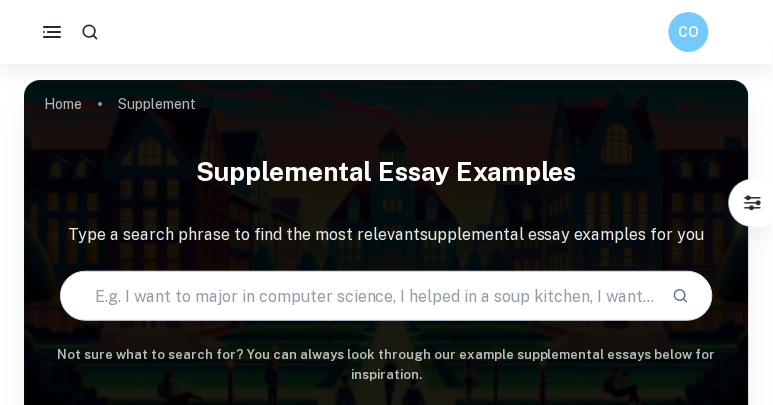 scroll, scrollTop: 0, scrollLeft: 0, axis: both 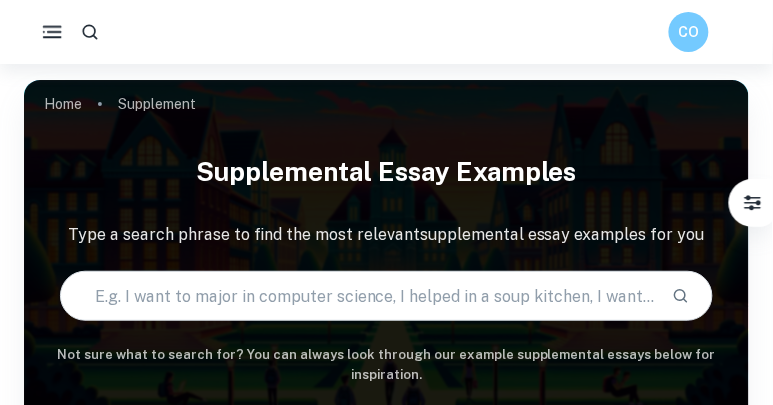 click 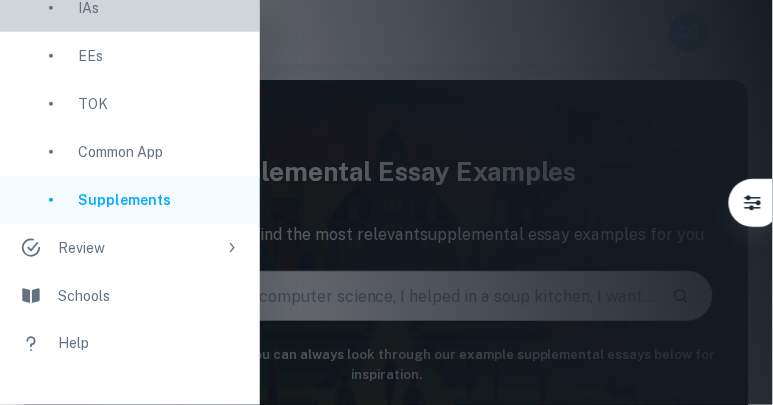 click on "IAs" at bounding box center (159, 8) 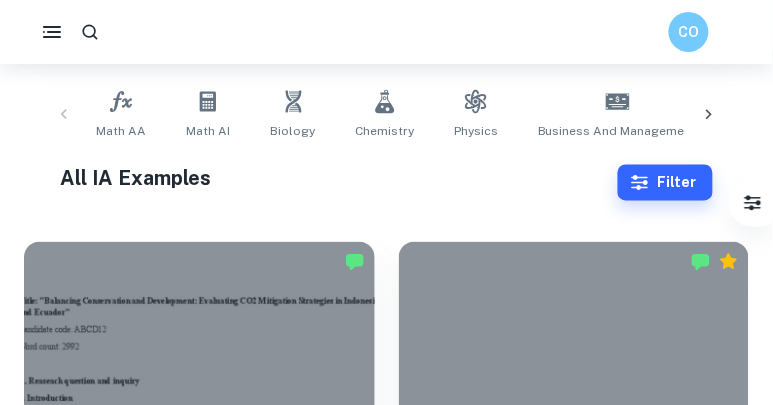 scroll, scrollTop: 389, scrollLeft: 0, axis: vertical 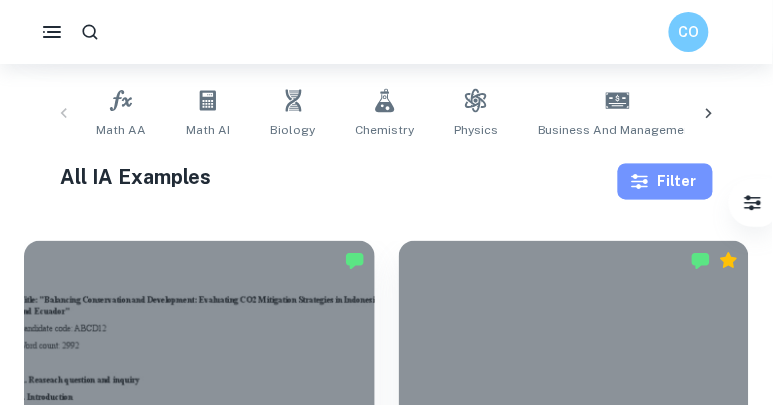 click 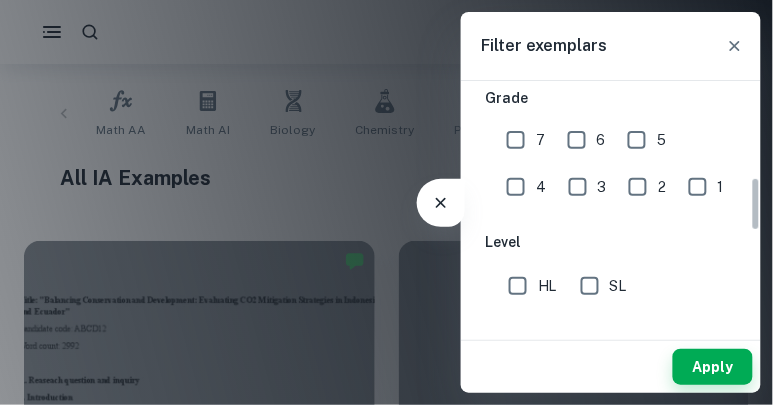 scroll, scrollTop: 438, scrollLeft: 0, axis: vertical 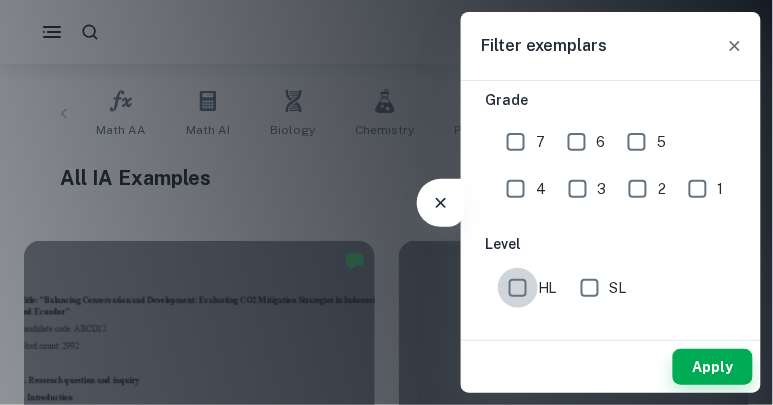 click on "HL" at bounding box center [518, 288] 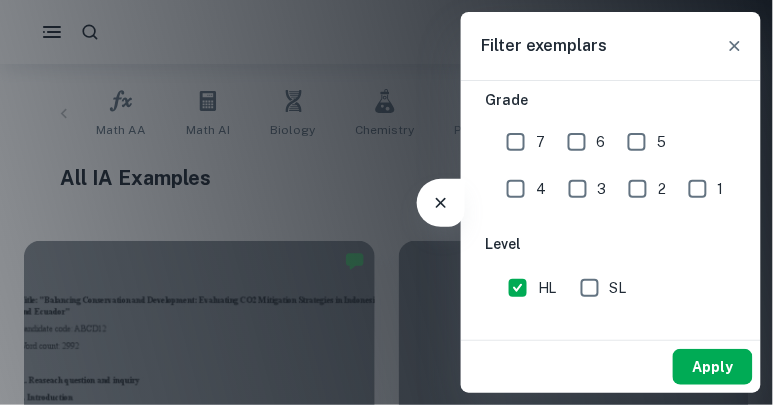 click on "Apply" at bounding box center (713, 367) 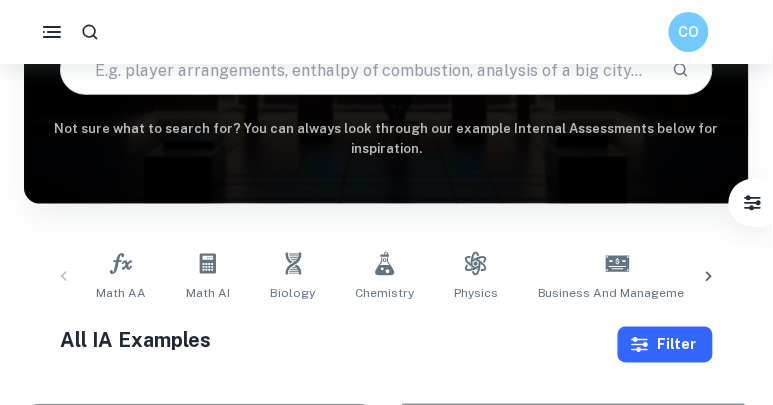 scroll, scrollTop: 219, scrollLeft: 0, axis: vertical 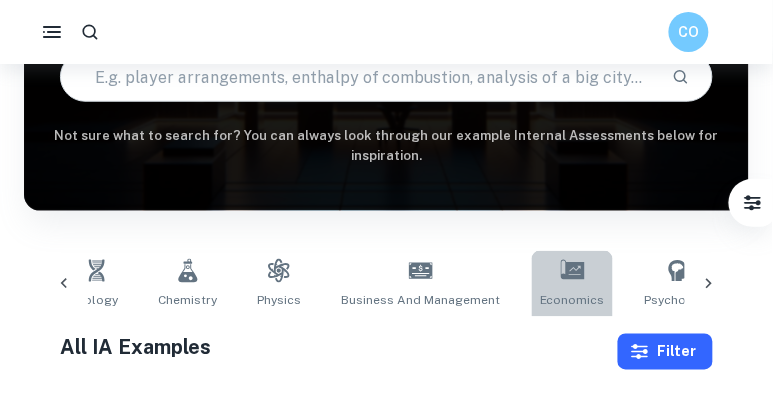 click on "Economics" at bounding box center (572, 284) 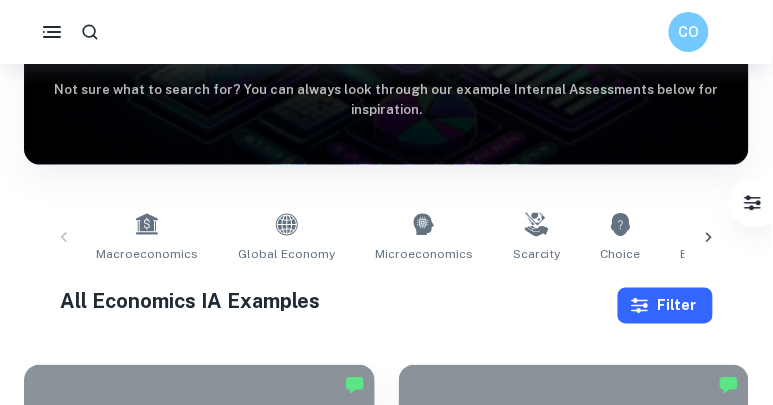 scroll, scrollTop: 278, scrollLeft: 0, axis: vertical 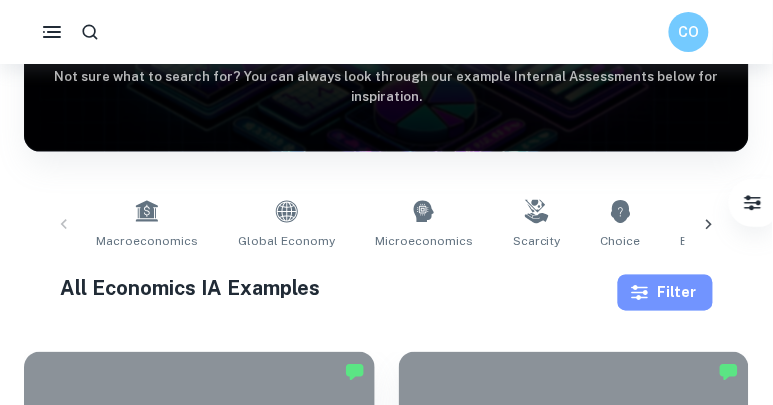 click 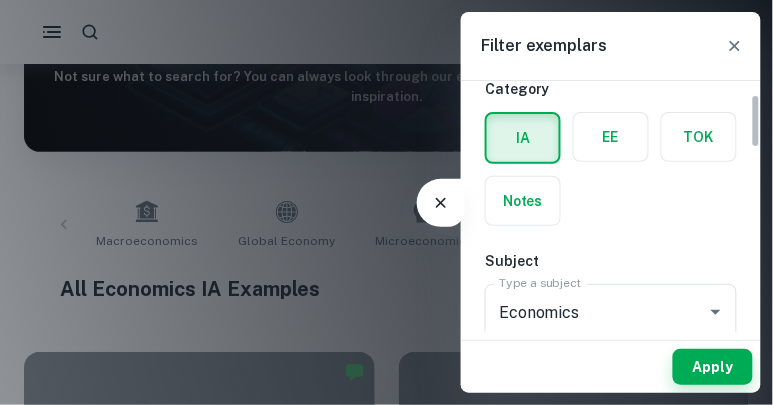 scroll, scrollTop: 0, scrollLeft: 0, axis: both 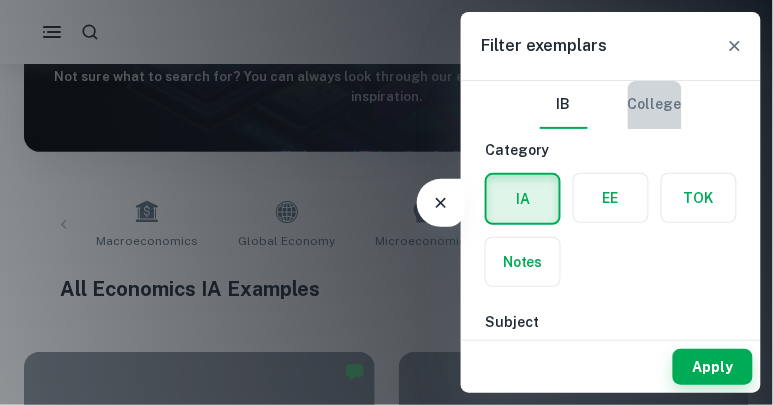 click on "College" at bounding box center [655, 105] 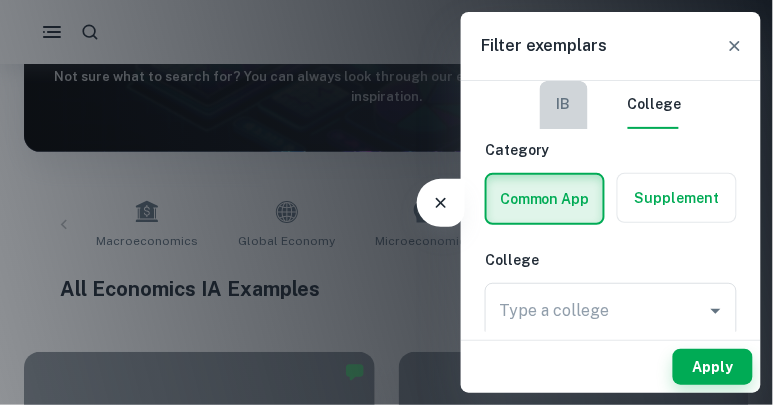 click on "IB" at bounding box center (564, 105) 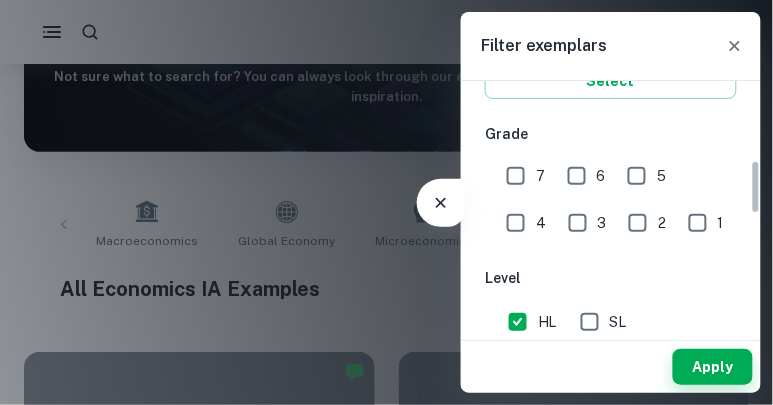 scroll, scrollTop: 356, scrollLeft: 0, axis: vertical 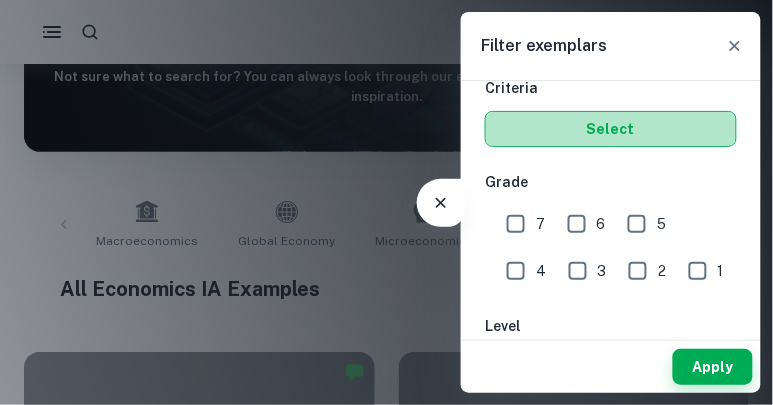 click on "Select" at bounding box center [611, 129] 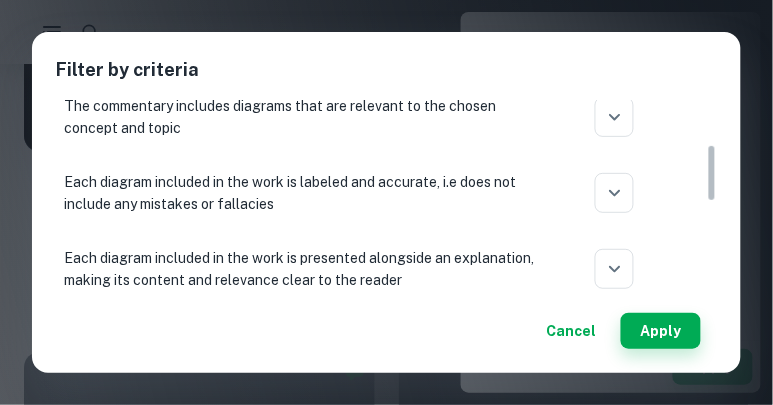 scroll, scrollTop: 78, scrollLeft: 0, axis: vertical 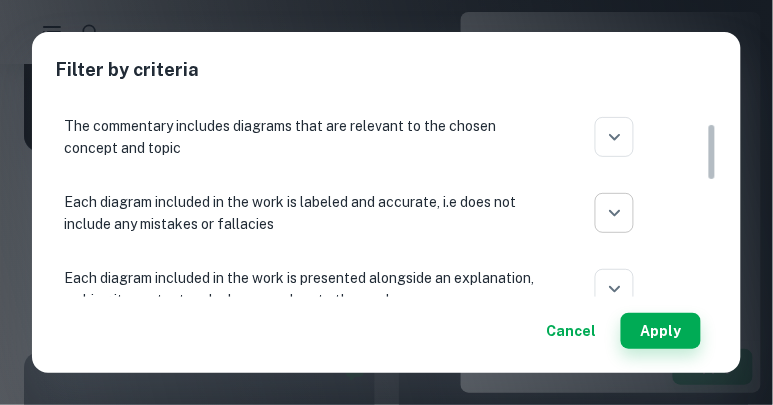 click on "We value your privacy We use cookies to enhance your browsing experience, serve personalised ads or content, and analyse our traffic. By clicking "Accept All", you consent to our use of cookies.   Cookie Policy Customise   Reject All   Accept All   Customise Consent Preferences   We use cookies to help you navigate efficiently and perform certain functions. You will find detailed information about all cookies under each consent category below. The cookies that are categorised as "Necessary" are stored on your browser as they are essential for enabling the basic functionalities of the site. ...  Show more For more information on how Google's third-party cookies operate and handle your data, see:   Google Privacy Policy Necessary Always Active Necessary cookies are required to enable the basic features of this site, such as providing secure log-in or adjusting your consent preferences. These cookies do not store any personally identifiable data. Functional Analytics Performance Advertisement Uncategorised" at bounding box center (386, -12) 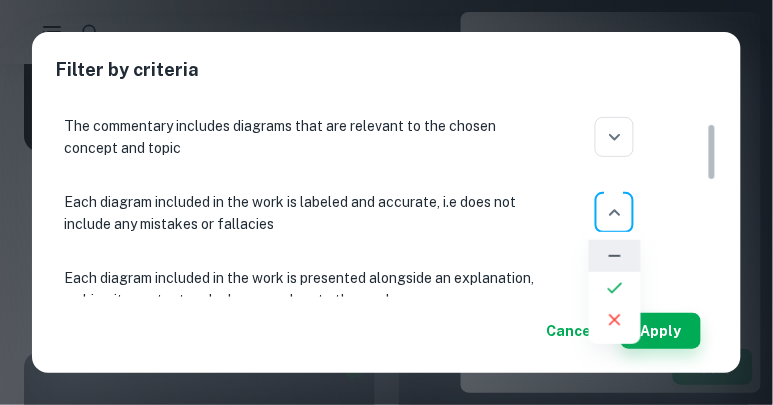 click 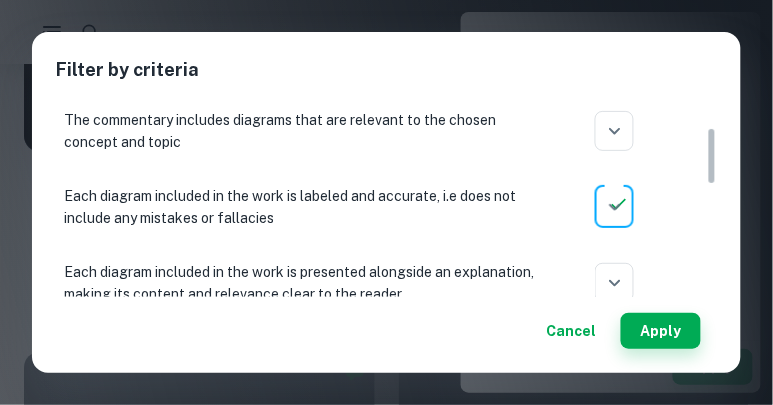 scroll, scrollTop: 94, scrollLeft: 0, axis: vertical 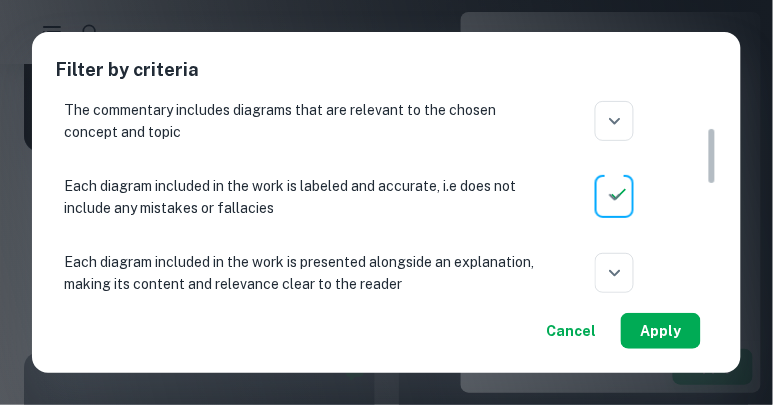 click on "Apply" at bounding box center [661, 331] 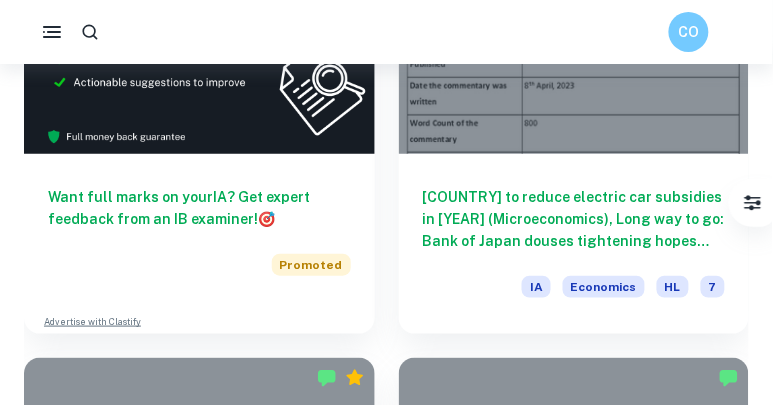 scroll, scrollTop: 1205, scrollLeft: 0, axis: vertical 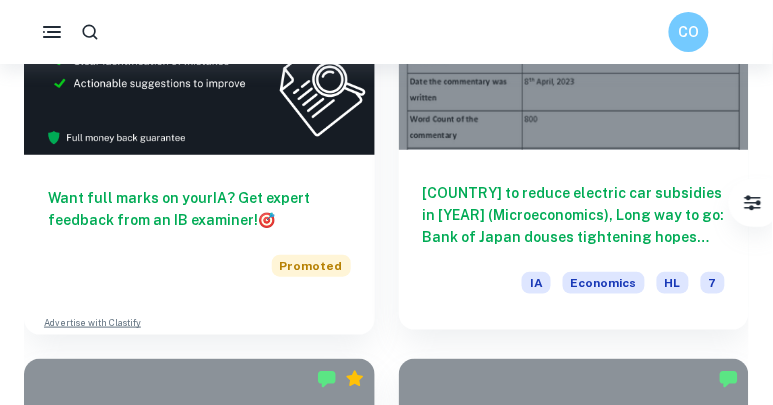 click on "Germany to reduce electric car subsidies in 2023 (Microeconomics), Long way to go: Bank of Japan douses tightening hopes after policy tweak (Macroeconomics), Türkiye unveils 20% extra charge for some gold imports (Global Economy)" at bounding box center [574, 215] 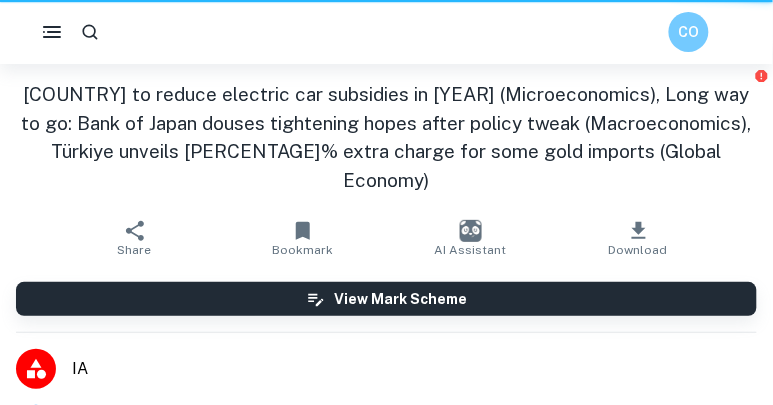 scroll, scrollTop: 0, scrollLeft: 0, axis: both 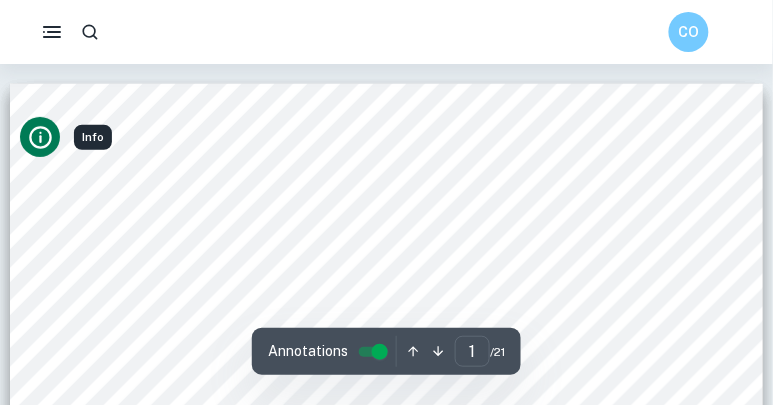 click 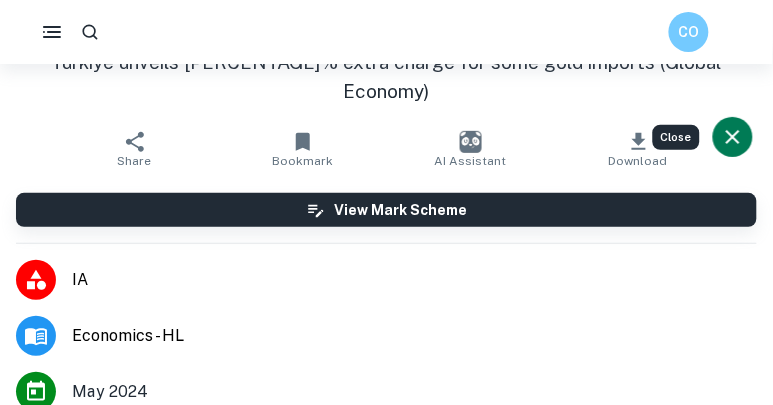 scroll, scrollTop: 0, scrollLeft: 0, axis: both 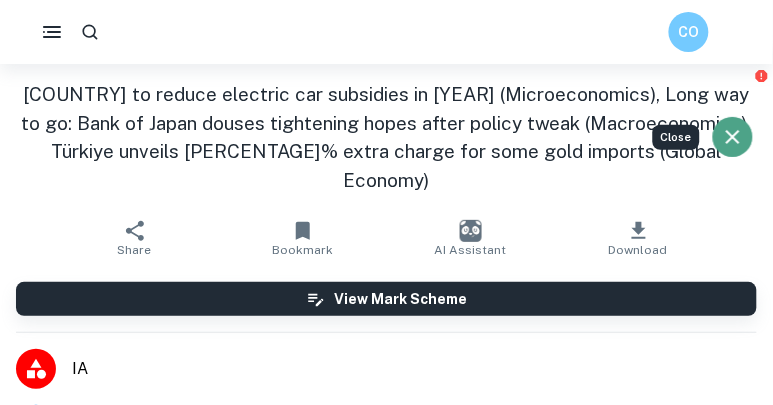 click 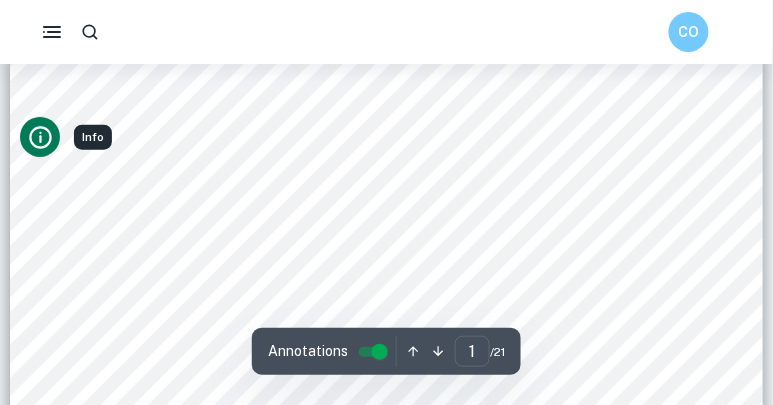 scroll, scrollTop: 46, scrollLeft: 0, axis: vertical 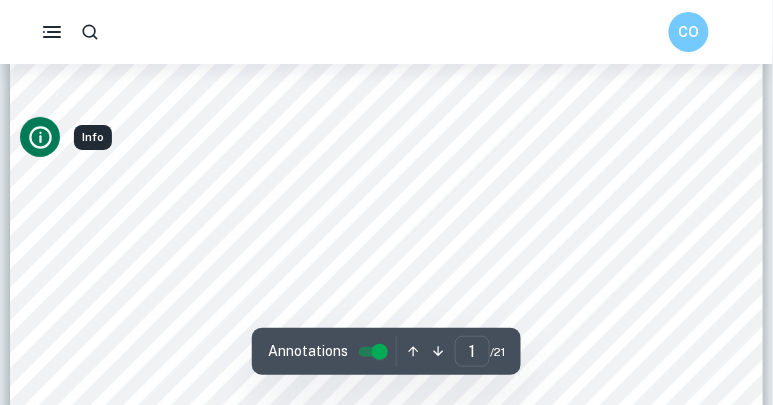 click 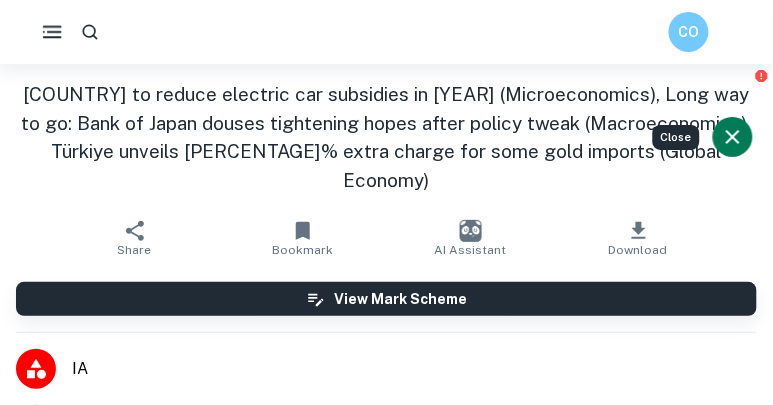 click 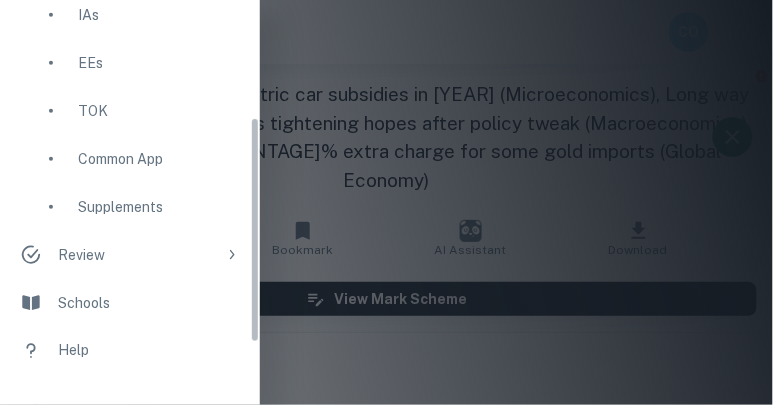 scroll, scrollTop: 190, scrollLeft: 0, axis: vertical 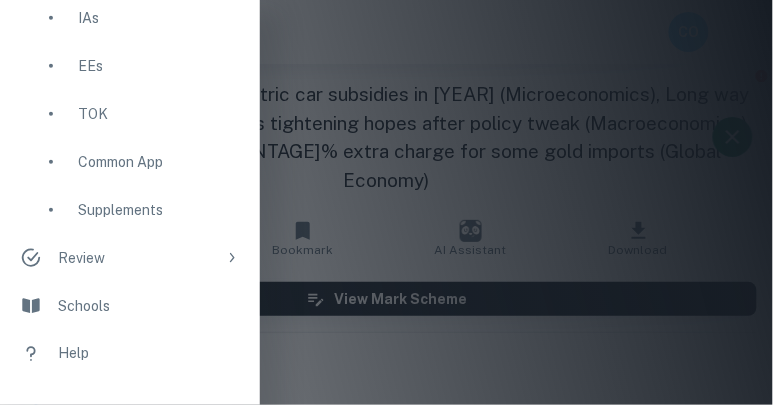 click at bounding box center [386, 202] 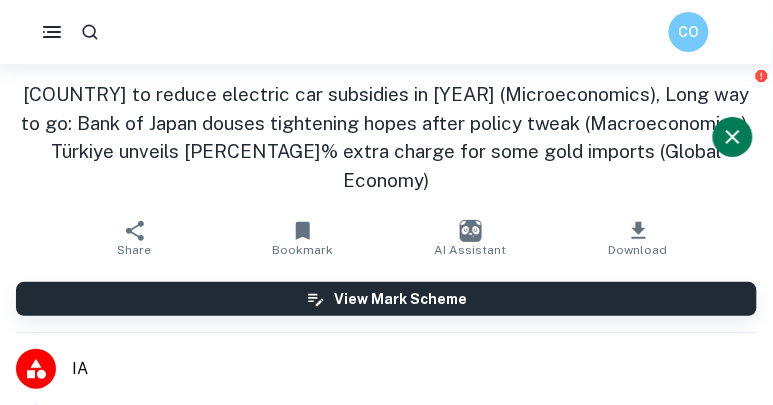 click 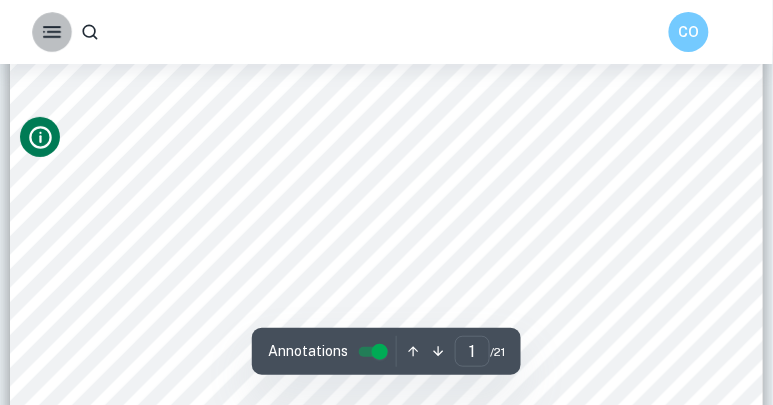 click 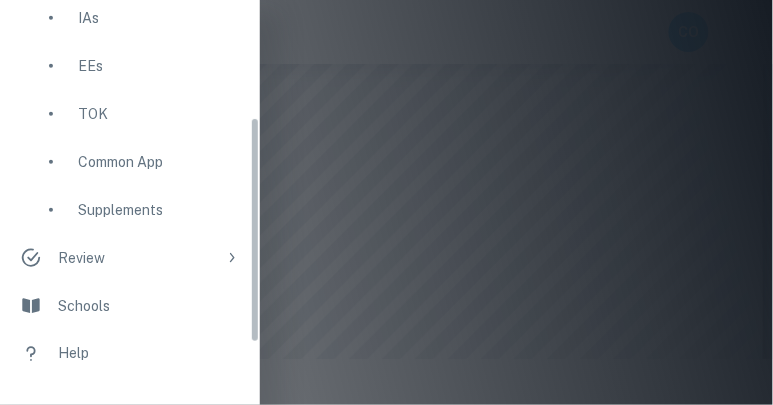 click at bounding box center [386, 202] 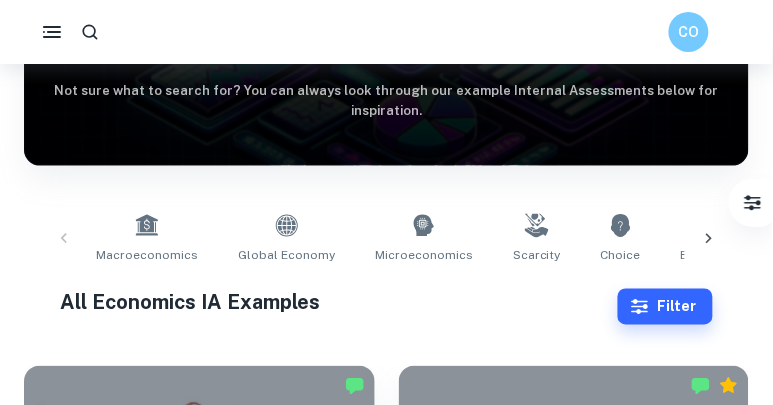 scroll, scrollTop: 292, scrollLeft: 0, axis: vertical 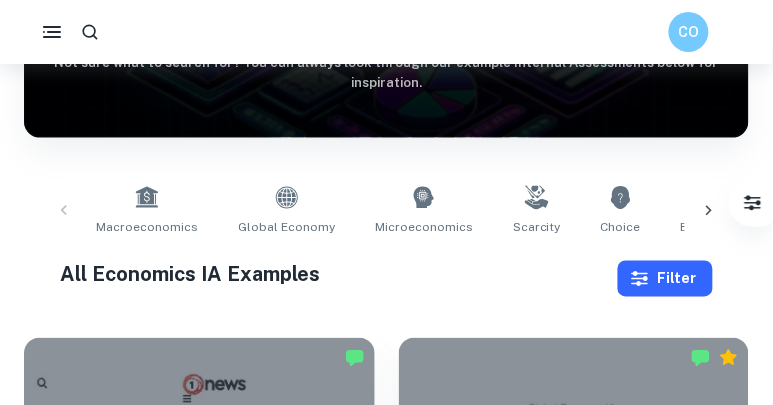 click on "Filter" at bounding box center (665, 279) 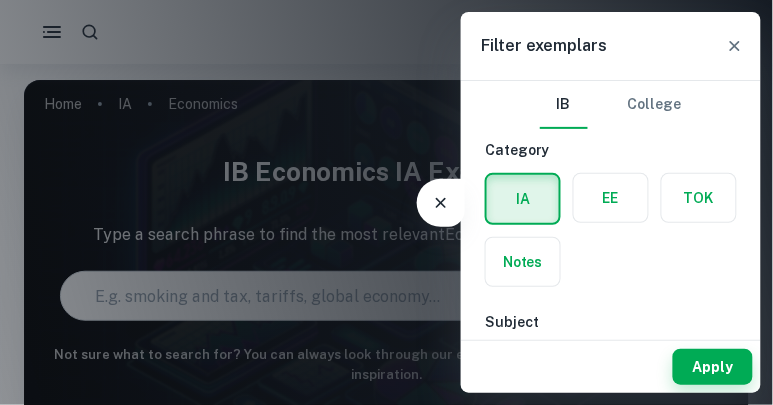 scroll, scrollTop: 0, scrollLeft: 0, axis: both 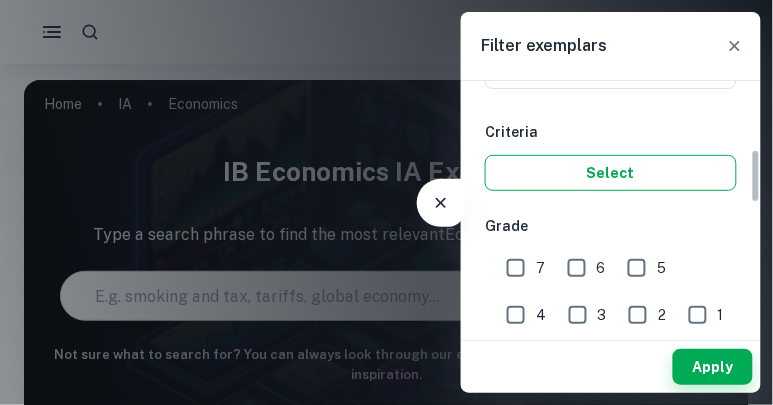 click on "Select" at bounding box center [611, 173] 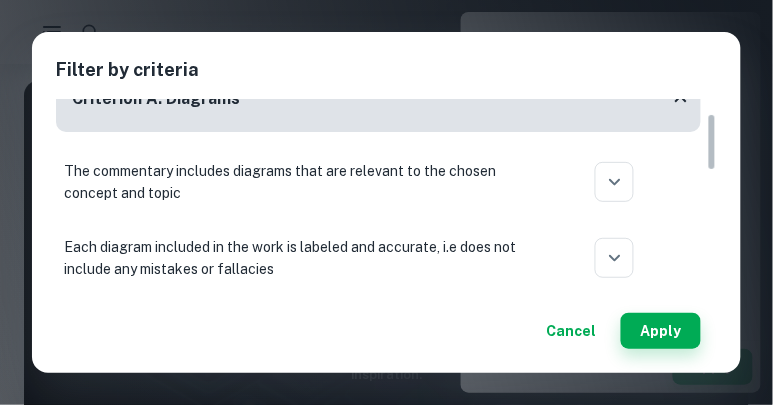 scroll, scrollTop: 50, scrollLeft: 0, axis: vertical 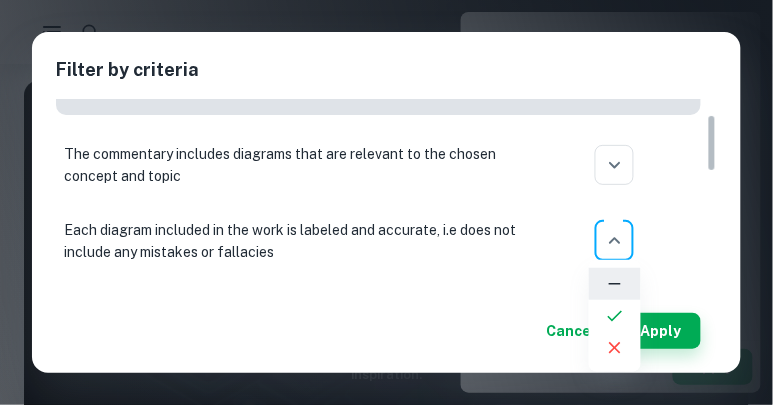 click on "We value your privacy We use cookies to enhance your browsing experience, serve personalised ads or content, and analyse our traffic. By clicking "Accept All", you consent to our use of cookies.   Cookie Policy Customise   Reject All   Accept All   Customise Consent Preferences   We use cookies to help you navigate efficiently and perform certain functions. You will find detailed information about all cookies under each consent category below. The cookies that are categorised as "Necessary" are stored on your browser as they are essential for enabling the basic functionalities of the site. ...  Show more For more information on how Google's third-party cookies operate and handle your data, see:   Google Privacy Policy Necessary Always Active Necessary cookies are required to enable the basic features of this site, such as providing secure log-in or adjusting your consent preferences. These cookies do not store any personally identifiable data. Functional Analytics Performance Advertisement Uncategorised" at bounding box center [386, 202] 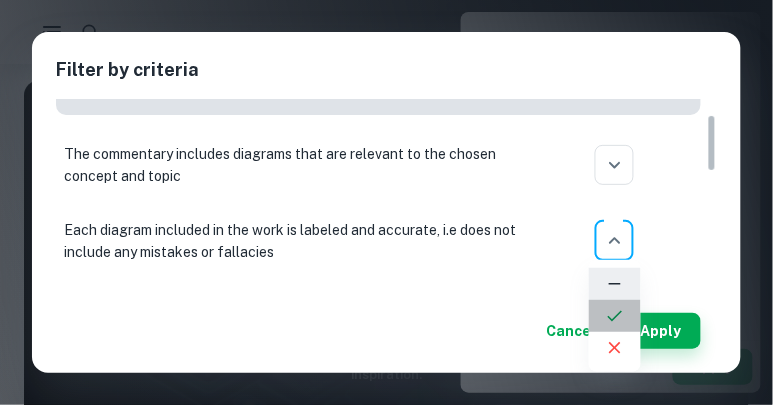 click 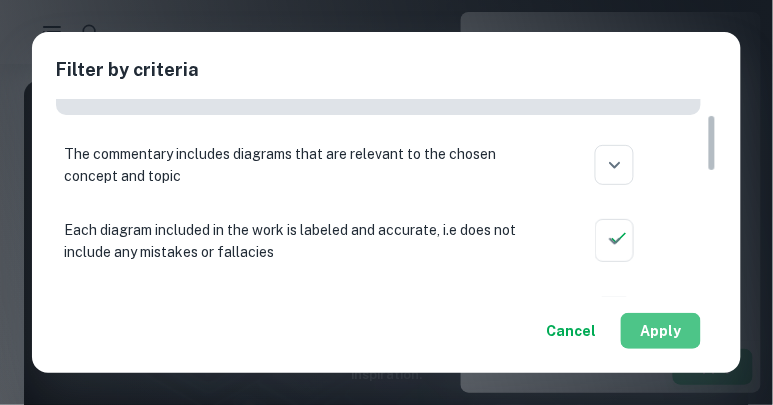 click on "Apply" at bounding box center [661, 331] 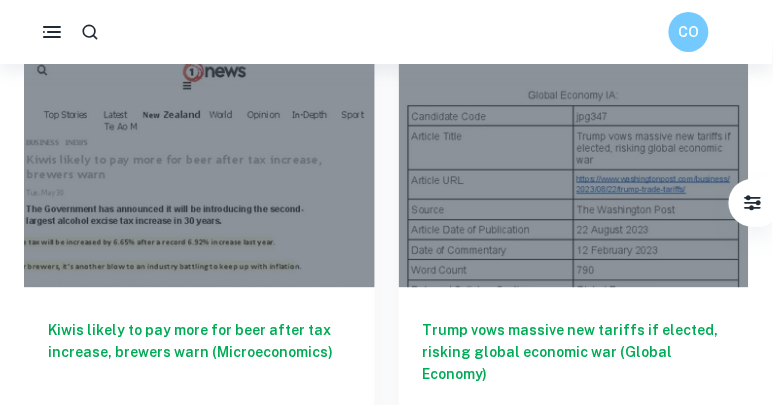 scroll, scrollTop: 609, scrollLeft: 0, axis: vertical 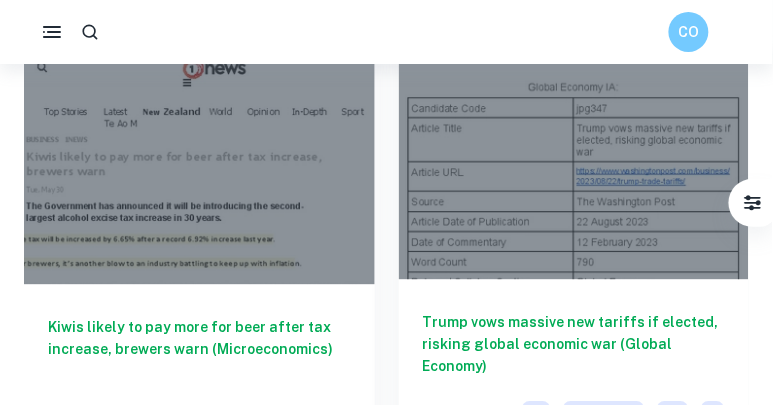 click on "Trump vows massive new tariffs if
elected, risking global economic
war (Global Economy)" at bounding box center [574, 344] 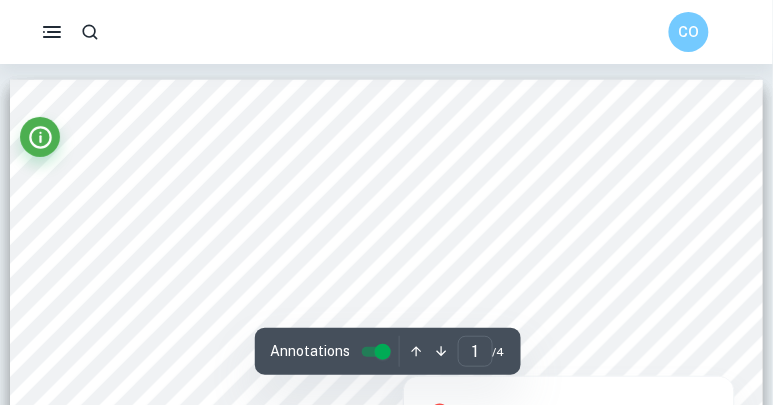 scroll, scrollTop: 41, scrollLeft: 0, axis: vertical 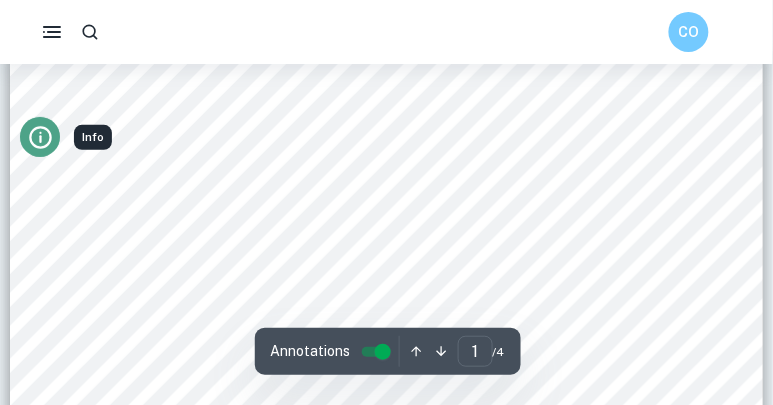 click 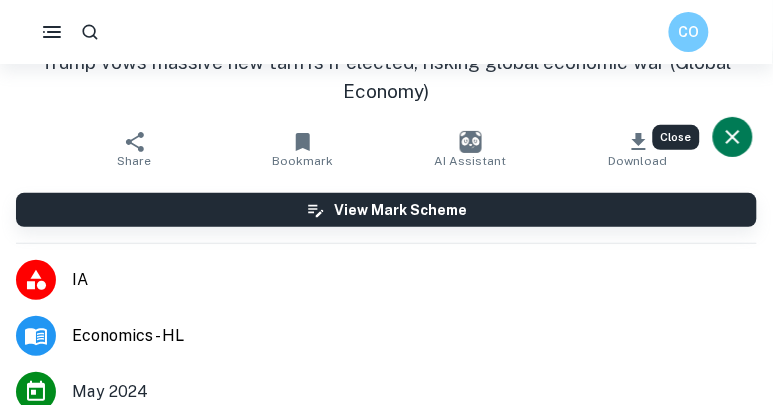 scroll, scrollTop: 0, scrollLeft: 0, axis: both 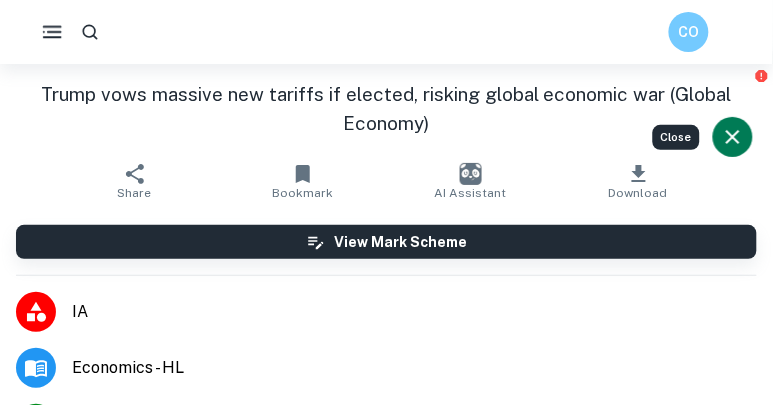 click 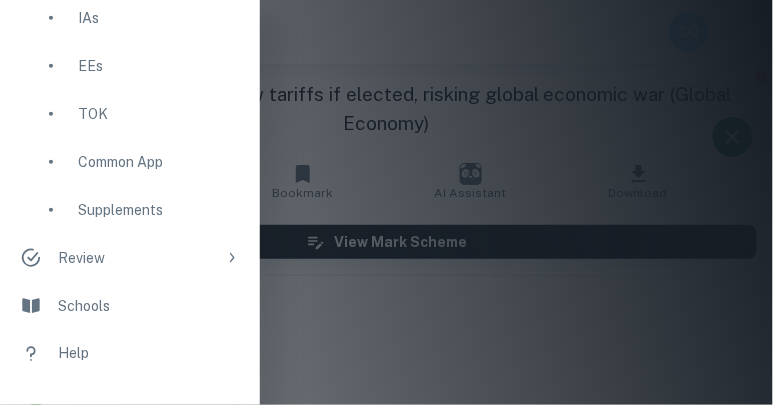 click at bounding box center (386, 202) 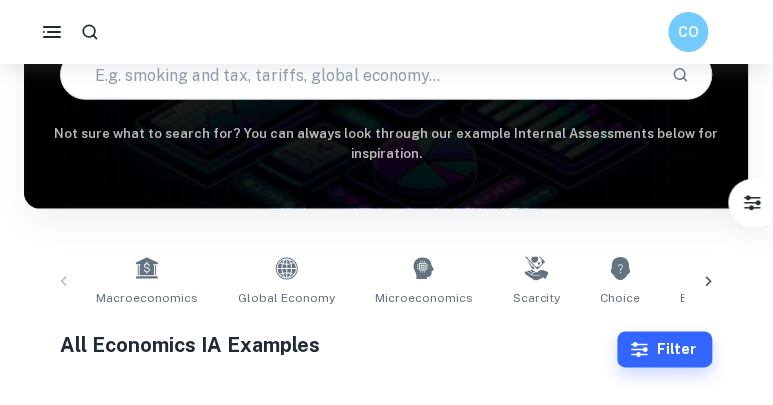 scroll, scrollTop: 380, scrollLeft: 0, axis: vertical 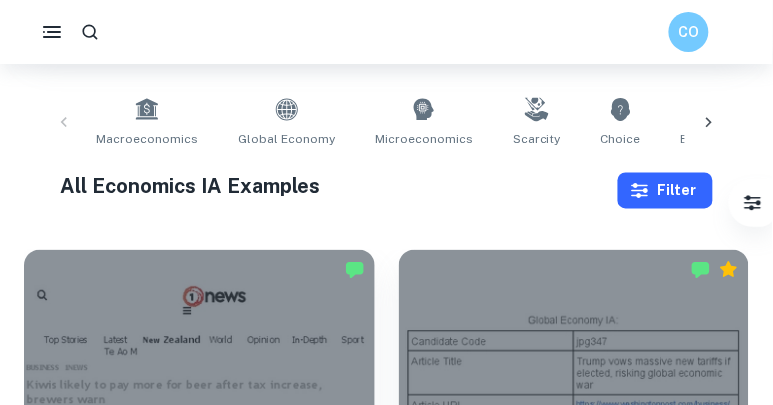 click on "Filter" at bounding box center (665, 191) 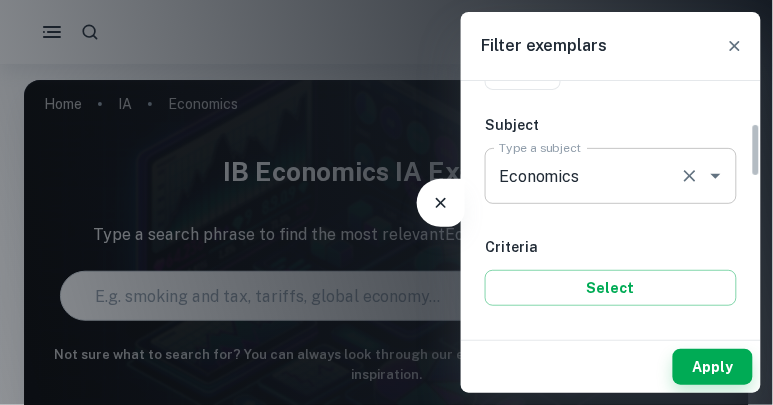 scroll, scrollTop: 206, scrollLeft: 0, axis: vertical 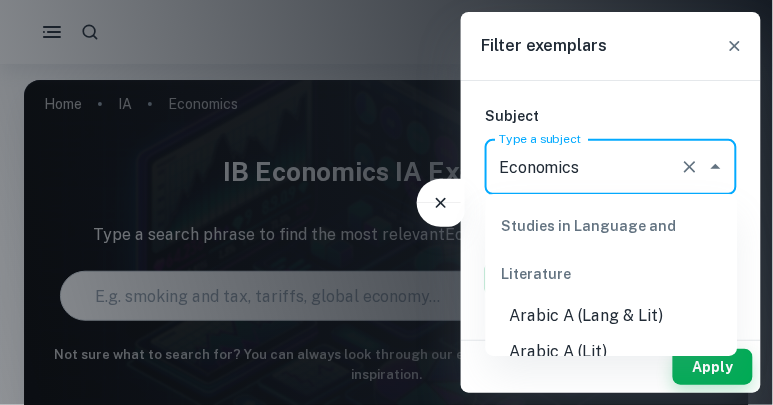 click on "Economics" at bounding box center (583, 167) 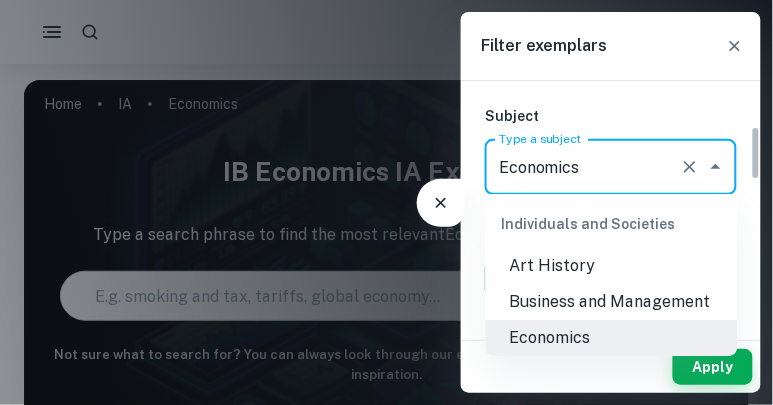 click on "Economics" at bounding box center (583, 167) 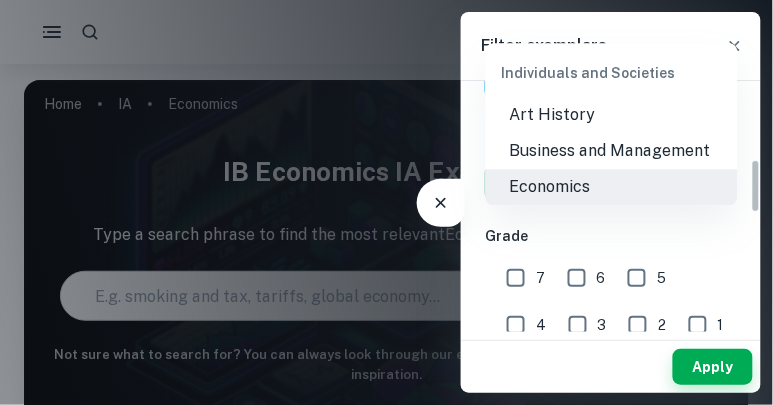scroll, scrollTop: 357, scrollLeft: 0, axis: vertical 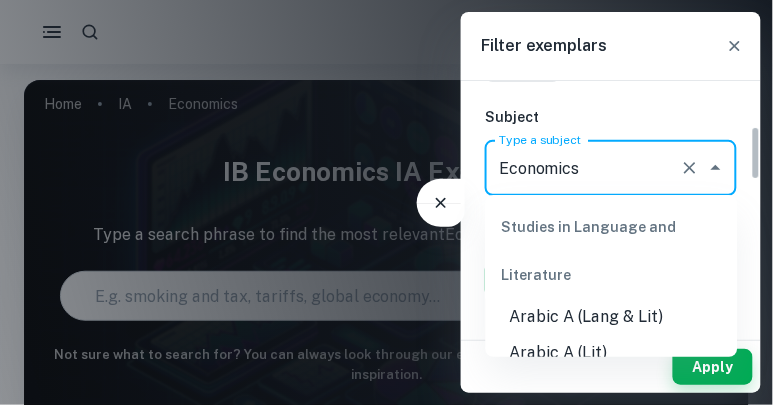 click on "IB College Category IA EE TOK Notes Subject Type a subject Economics Type a subject Criteria Select Grade 7 6 5 4 3 2 1 Level HL SL Session May 2026 May 2025 November 2024 May 2024 November 2023 May 2023 November 2022 May 2022 November 2021 May 2021 Other" at bounding box center (611, 454) 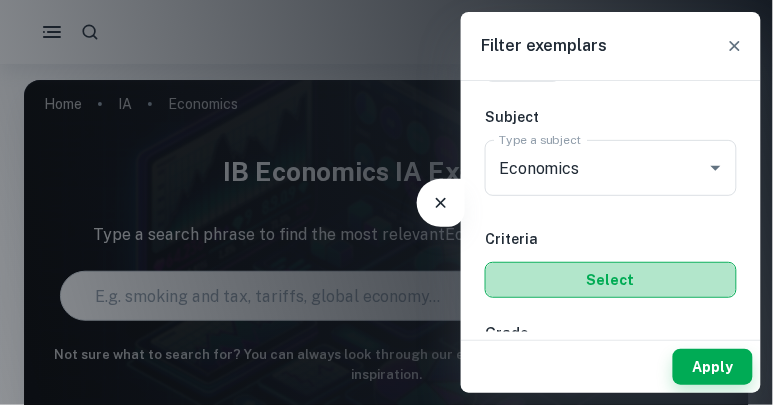 click on "Select" at bounding box center [611, 280] 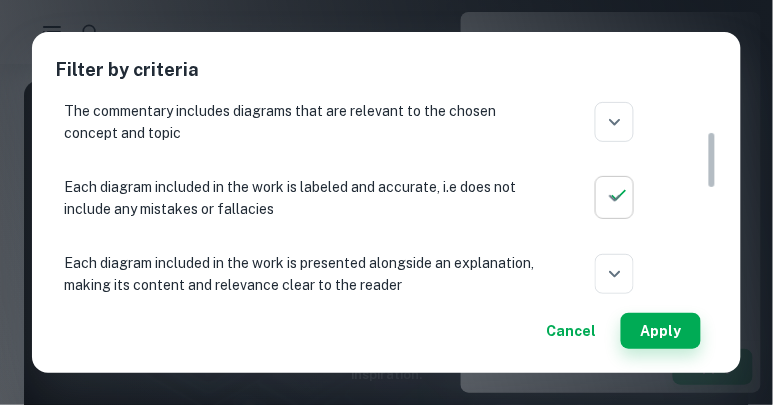 scroll, scrollTop: 107, scrollLeft: 0, axis: vertical 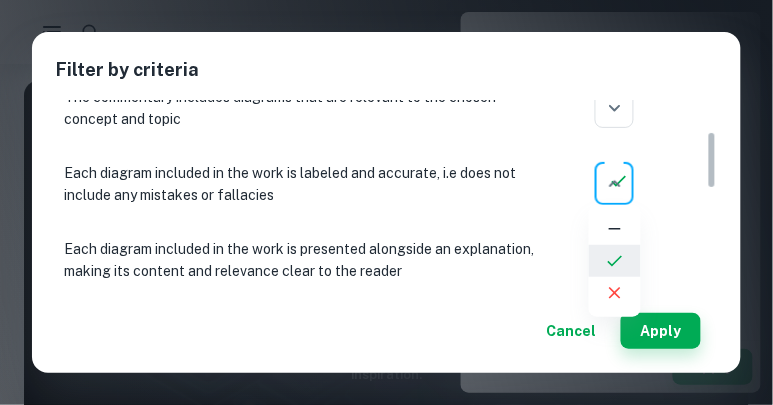 click on "We value your privacy We use cookies to enhance your browsing experience, serve personalised ads or content, and analyse our traffic. By clicking "Accept All", you consent to our use of cookies.   Cookie Policy Customise   Reject All   Accept All   Customise Consent Preferences   We use cookies to help you navigate efficiently and perform certain functions. You will find detailed information about all cookies under each consent category below. The cookies that are categorised as "Necessary" are stored on your browser as they are essential for enabling the basic functionalities of the site. ...  Show more For more information on how Google's third-party cookies operate and handle your data, see:   Google Privacy Policy Necessary Always Active Necessary cookies are required to enable the basic features of this site, such as providing secure log-in or adjusting your consent preferences. These cookies do not store any personally identifiable data. Functional Analytics Performance Advertisement Uncategorised" at bounding box center [386, 202] 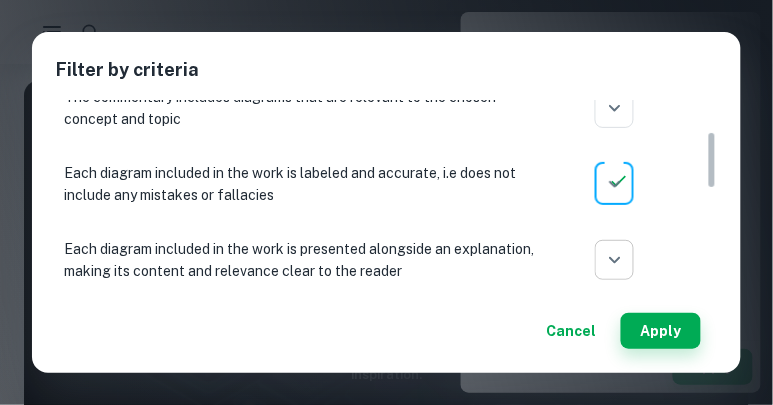 click on "We value your privacy We use cookies to enhance your browsing experience, serve personalised ads or content, and analyse our traffic. By clicking "Accept All", you consent to our use of cookies.   Cookie Policy Customise   Reject All   Accept All   Customise Consent Preferences   We use cookies to help you navigate efficiently and perform certain functions. You will find detailed information about all cookies under each consent category below. The cookies that are categorised as "Necessary" are stored on your browser as they are essential for enabling the basic functionalities of the site. ...  Show more For more information on how Google's third-party cookies operate and handle your data, see:   Google Privacy Policy Necessary Always Active Necessary cookies are required to enable the basic features of this site, such as providing secure log-in or adjusting your consent preferences. These cookies do not store any personally identifiable data. Functional Analytics Performance Advertisement Uncategorised" at bounding box center [386, 202] 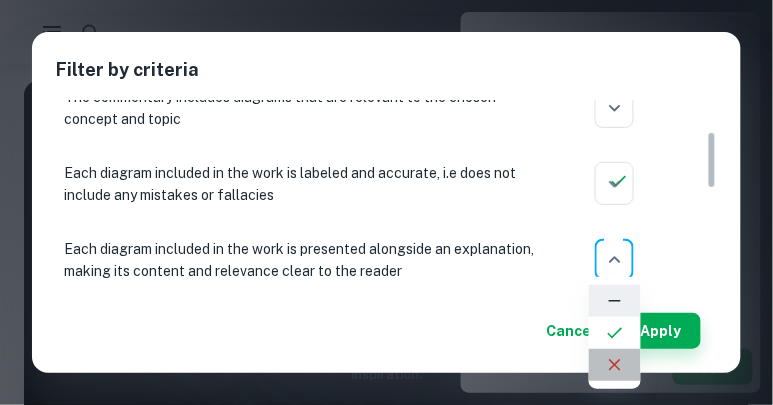 click 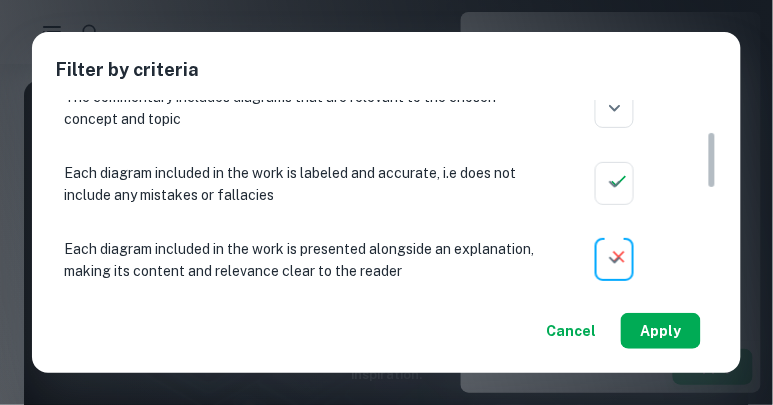 click on "Apply" at bounding box center [661, 331] 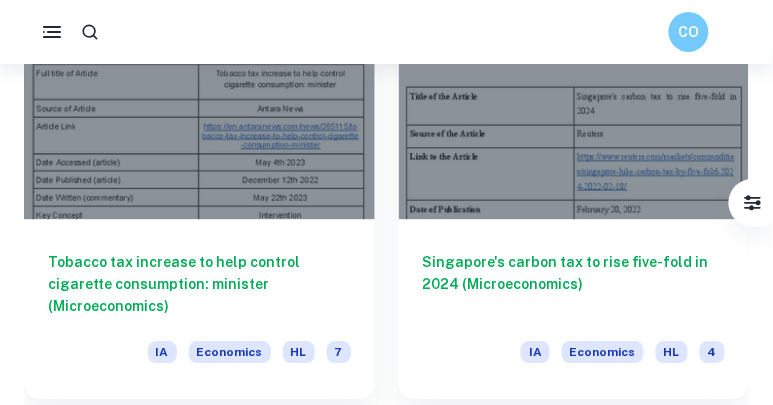 scroll, scrollTop: 678, scrollLeft: 0, axis: vertical 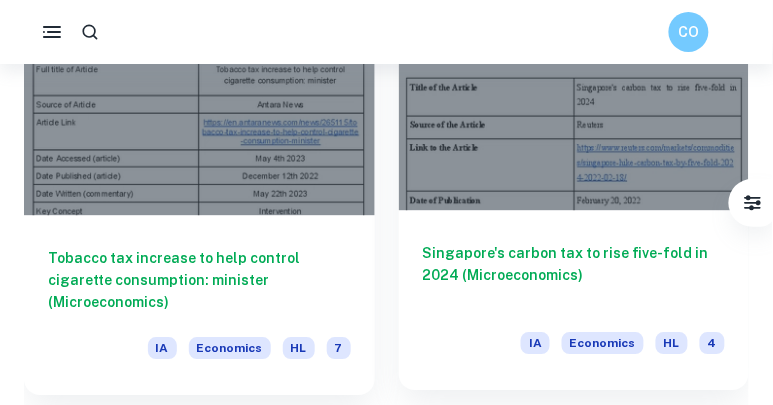 click on "Singapore's carbon tax to rise five-fold in 2024 (Microeconomics)" at bounding box center [574, 275] 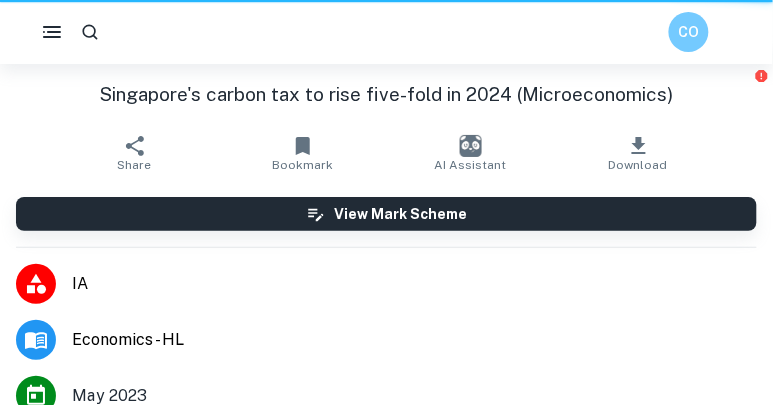 scroll, scrollTop: 0, scrollLeft: 0, axis: both 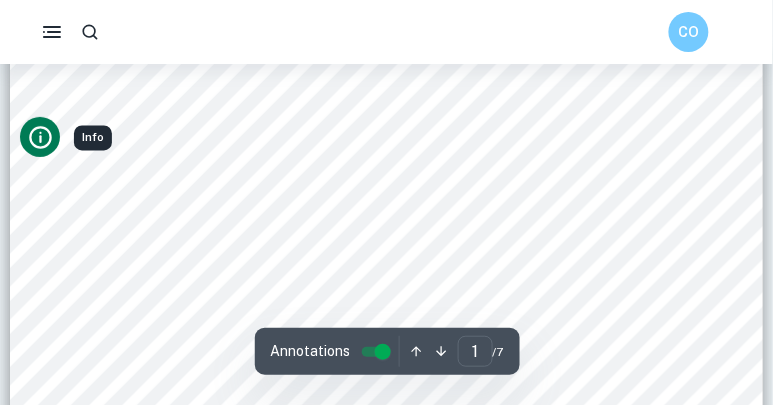 click 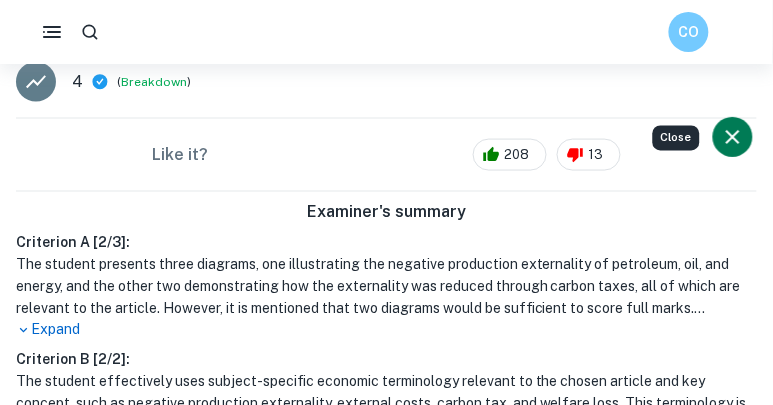 scroll, scrollTop: 368, scrollLeft: 0, axis: vertical 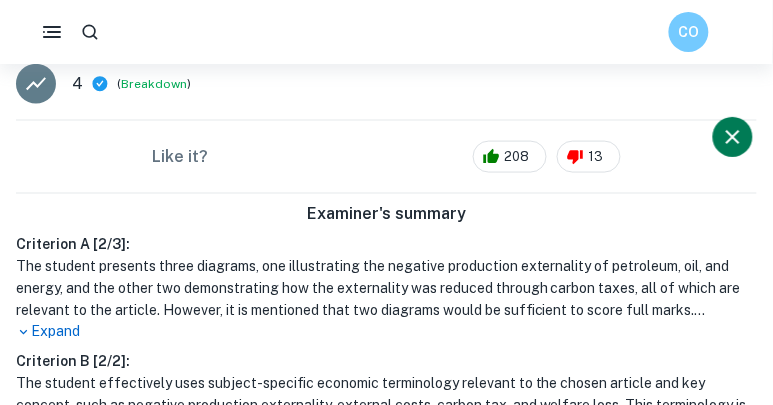 click on "Expand" at bounding box center (386, 332) 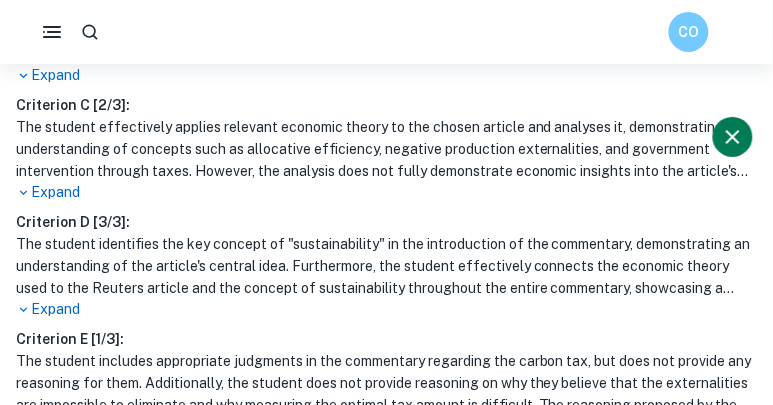 scroll, scrollTop: 840, scrollLeft: 0, axis: vertical 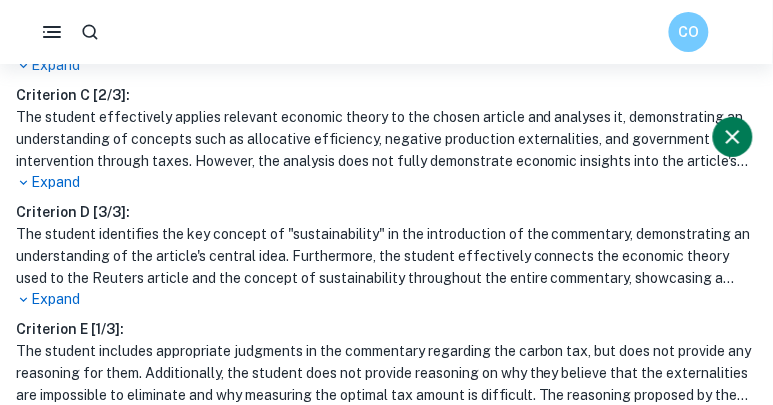 click on "Expand" at bounding box center [386, 182] 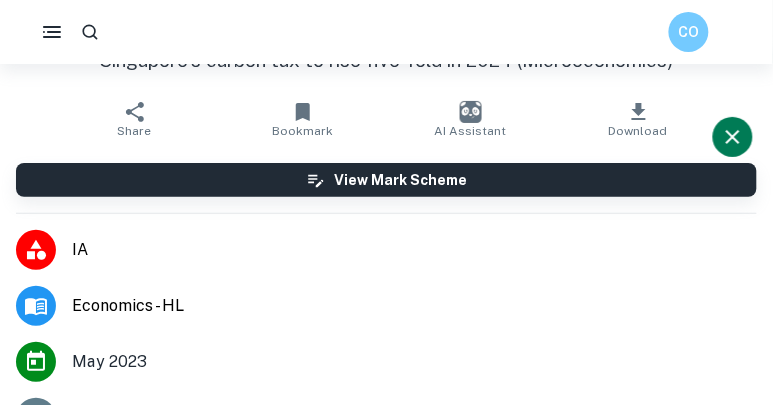 scroll, scrollTop: 0, scrollLeft: 0, axis: both 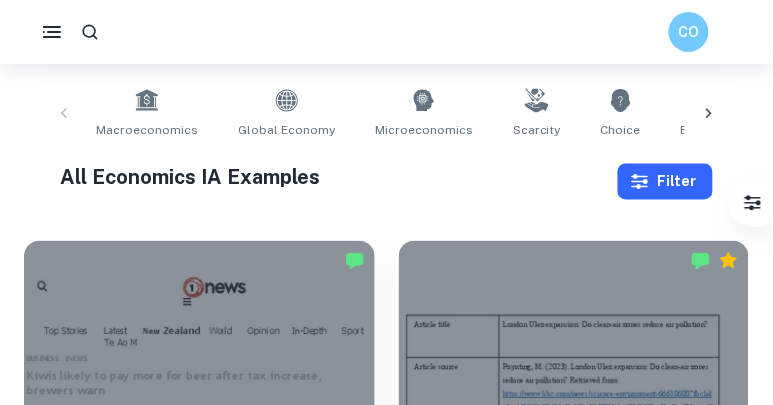 click 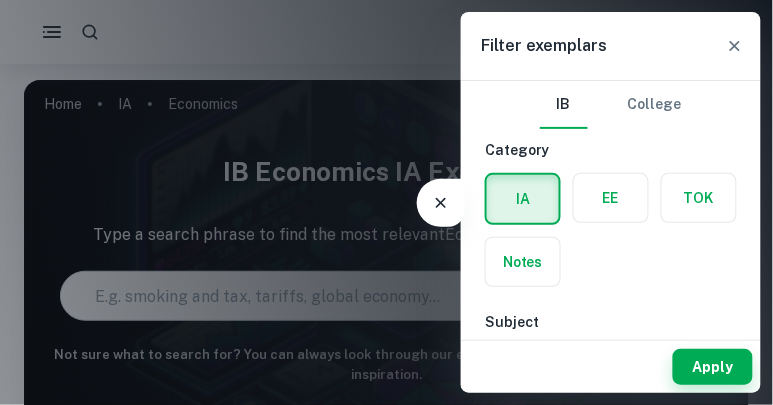 scroll, scrollTop: 0, scrollLeft: 0, axis: both 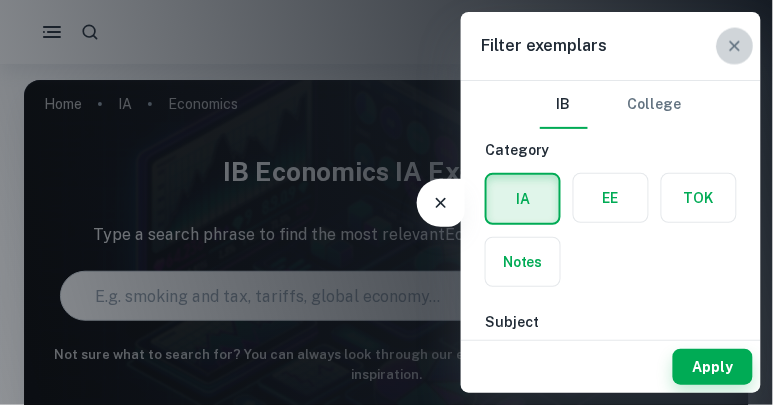 click 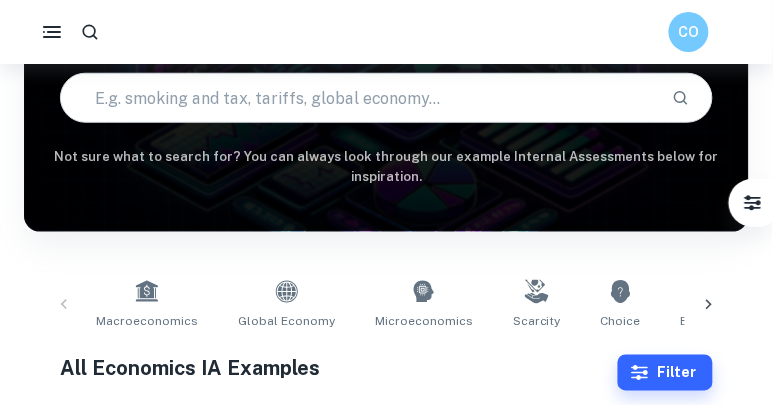 scroll, scrollTop: 207, scrollLeft: 0, axis: vertical 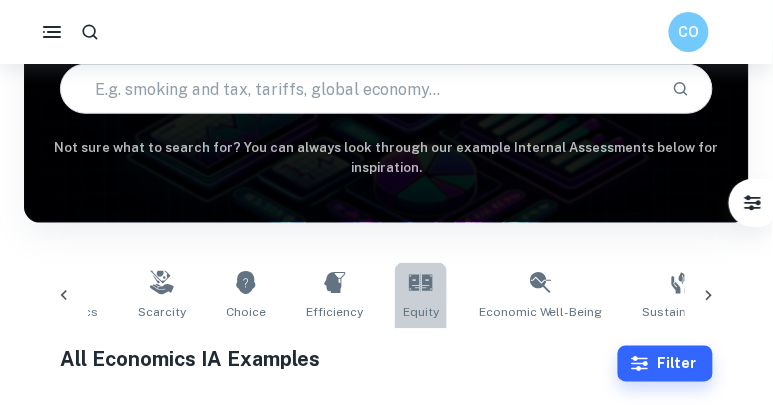 click 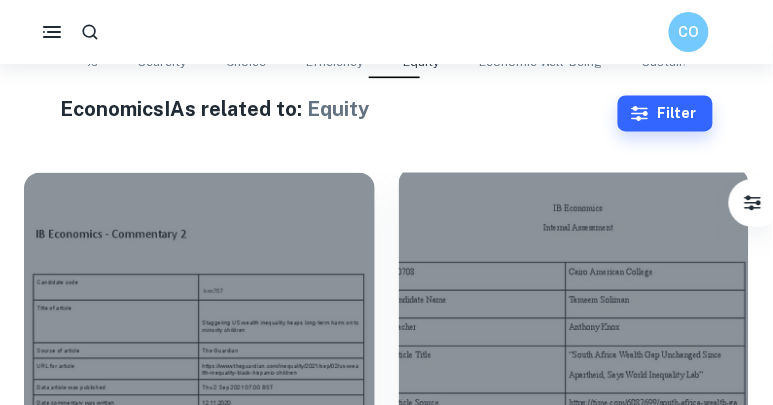scroll, scrollTop: 432, scrollLeft: 0, axis: vertical 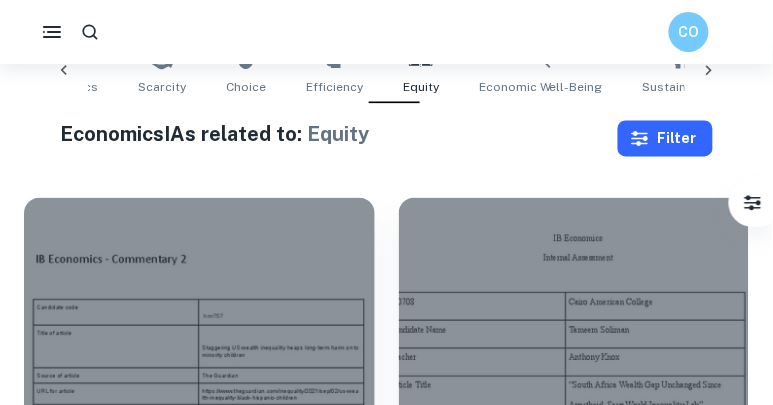click on "Filter" at bounding box center (665, 139) 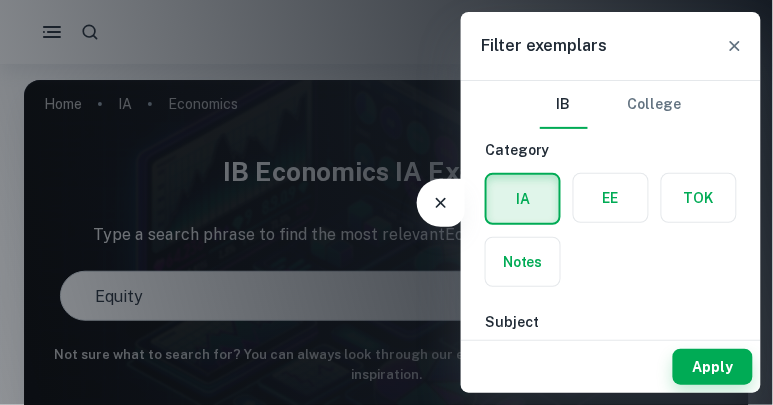 scroll, scrollTop: 0, scrollLeft: 0, axis: both 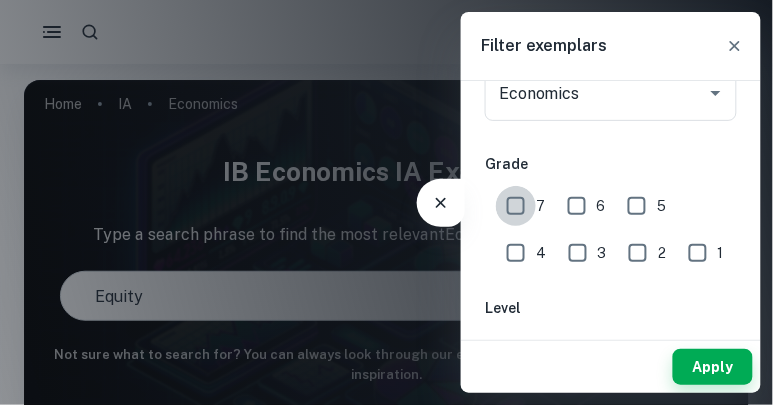click on "7" at bounding box center [516, 206] 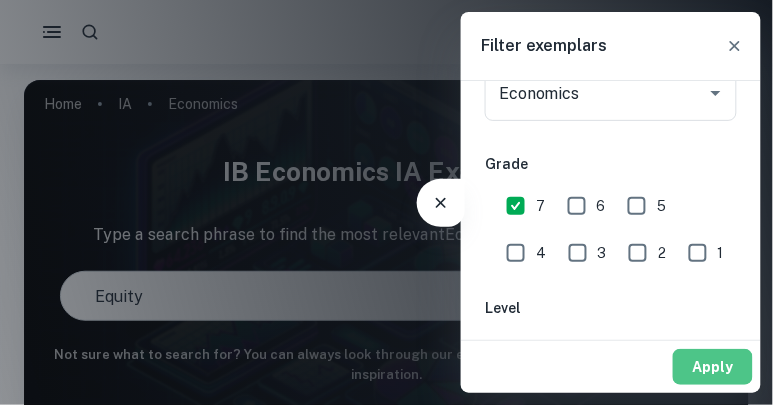 click on "Apply" at bounding box center [713, 367] 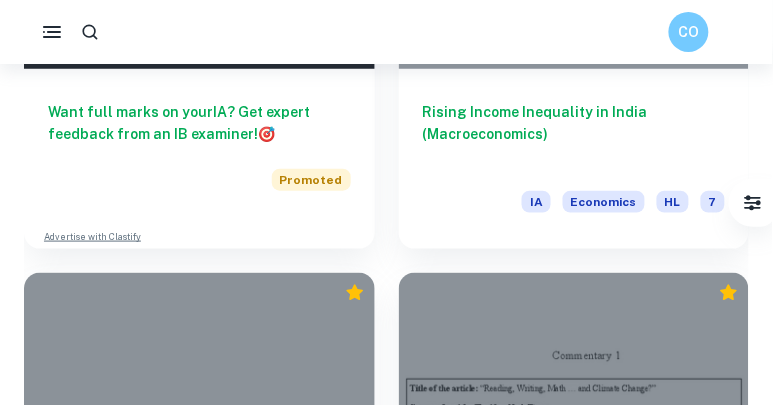 scroll, scrollTop: 1127, scrollLeft: 0, axis: vertical 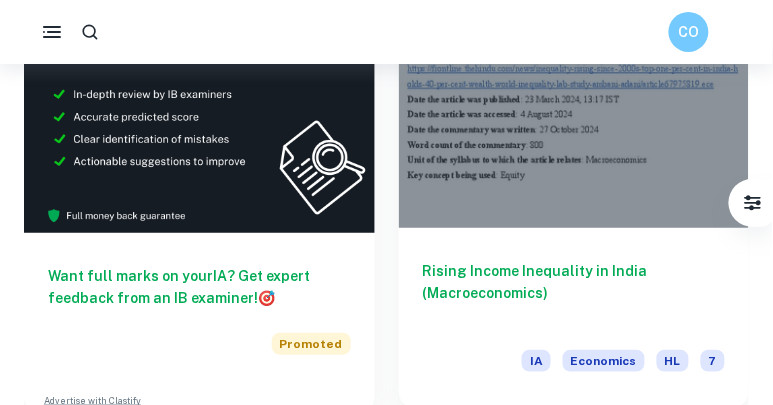 click on "Rising Income Inequality in India (Macroeconomics)" at bounding box center [574, 293] 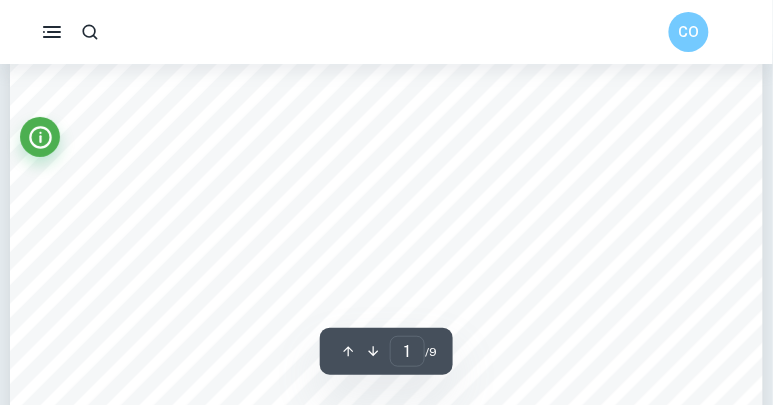 scroll, scrollTop: 0, scrollLeft: 0, axis: both 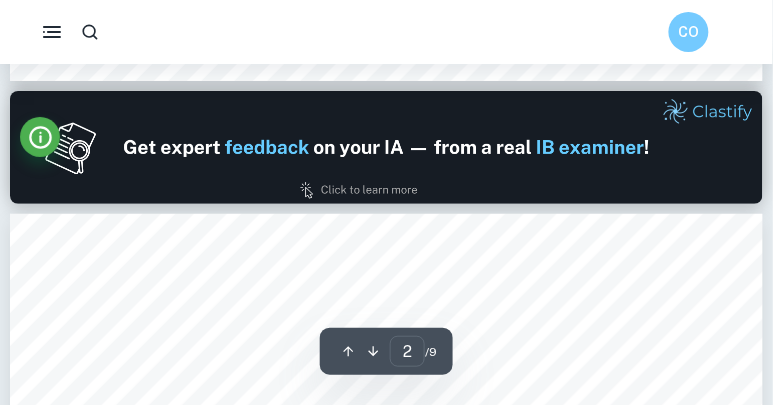 type on "1" 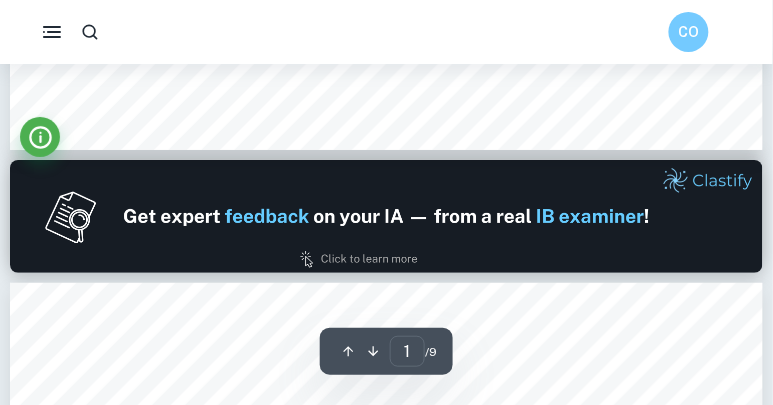 scroll, scrollTop: 982, scrollLeft: 0, axis: vertical 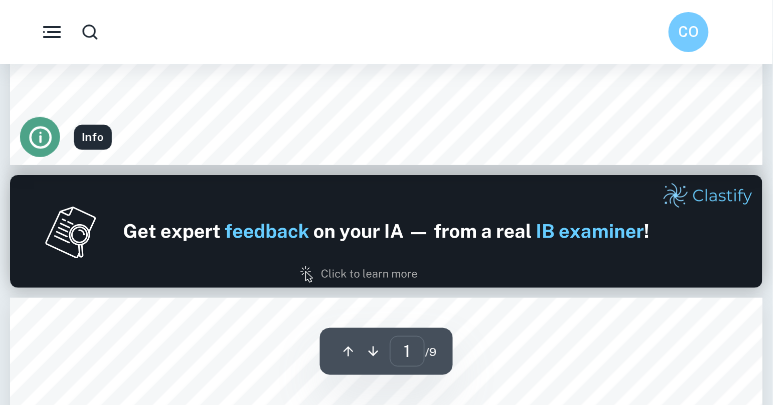 click 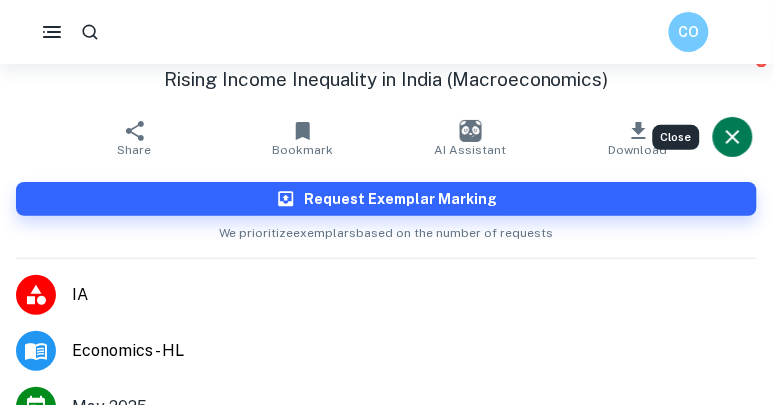 scroll, scrollTop: 0, scrollLeft: 0, axis: both 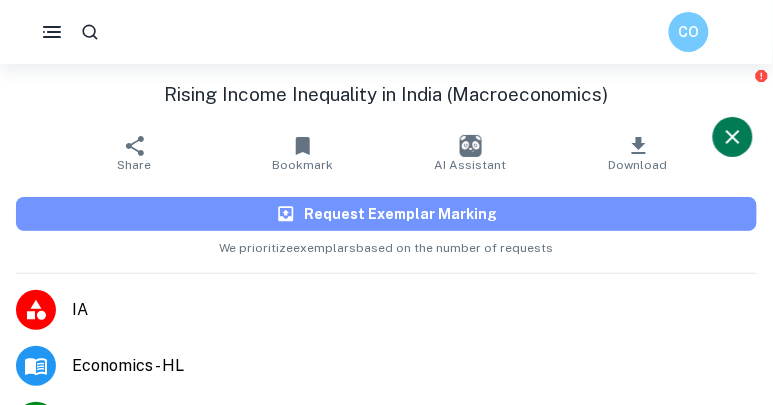 click on "Request Exemplar Marking" at bounding box center [386, 214] 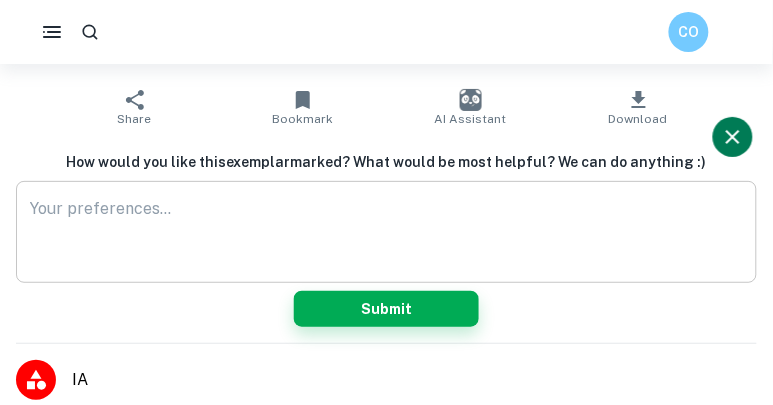 scroll, scrollTop: 0, scrollLeft: 0, axis: both 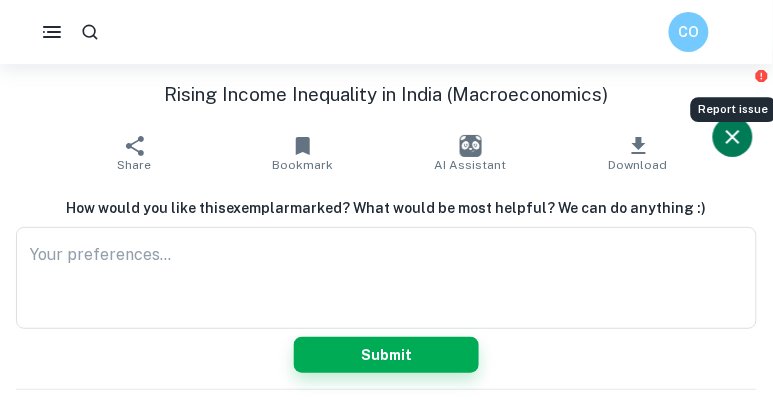 click 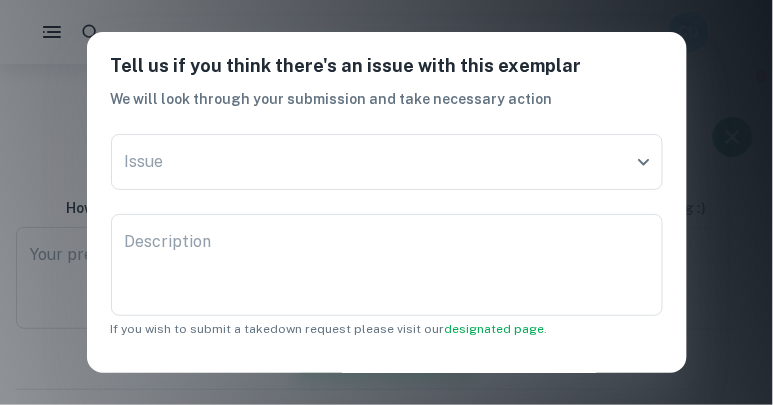 click on "Tell us if you think there's an issue with this exemplar We will look through your submission and take necessary action Issue ​ Issue Description x Description If you wish to submit a takedown request please visit our  designated page . Cancel Submit" at bounding box center [386, 202] 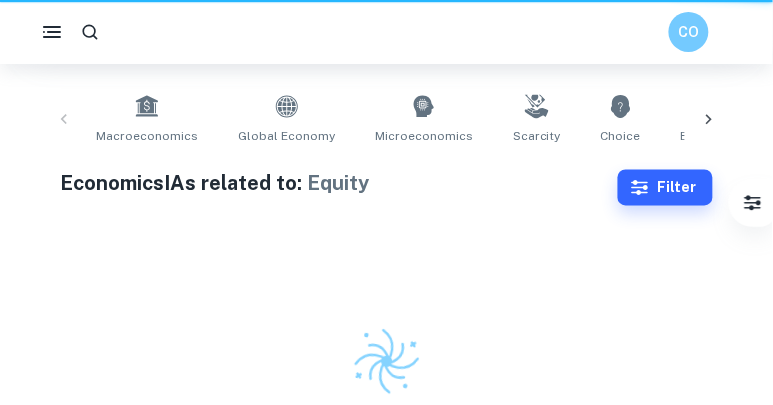 scroll, scrollTop: 382, scrollLeft: 0, axis: vertical 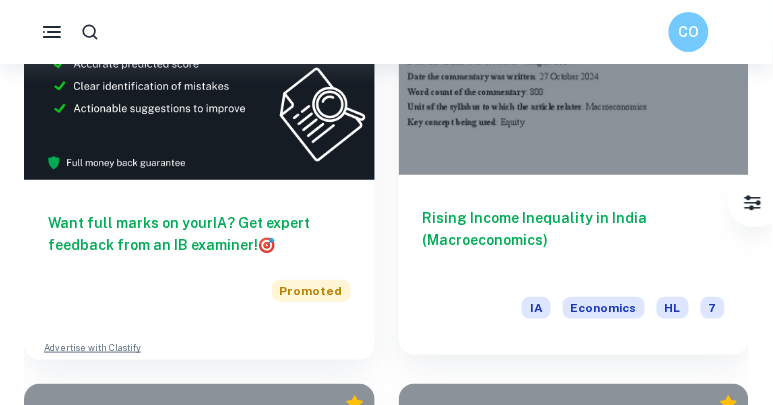 click on "Rising Income Inequality in India (Macroeconomics)" at bounding box center [574, 240] 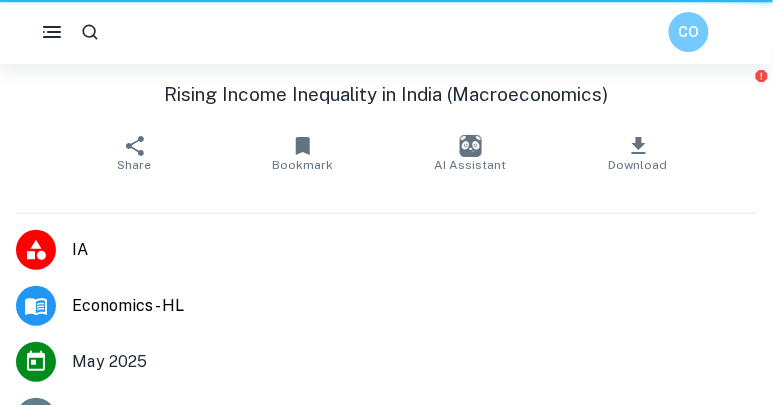 scroll, scrollTop: 0, scrollLeft: 0, axis: both 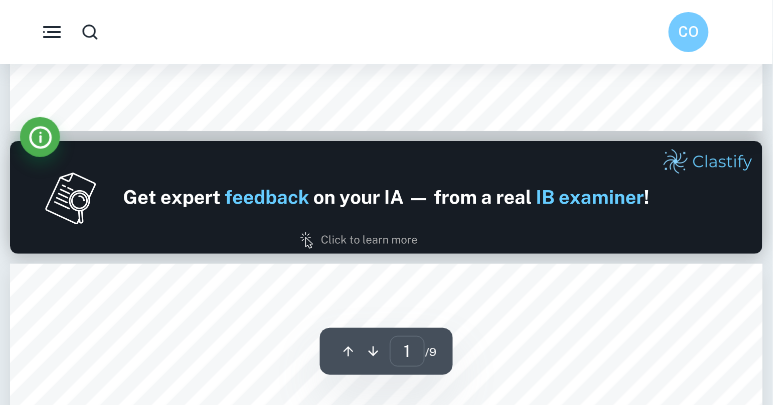 type on "2" 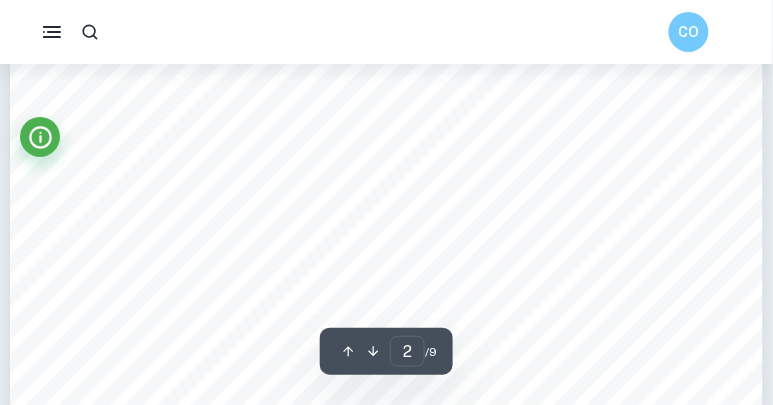 scroll, scrollTop: 1374, scrollLeft: 0, axis: vertical 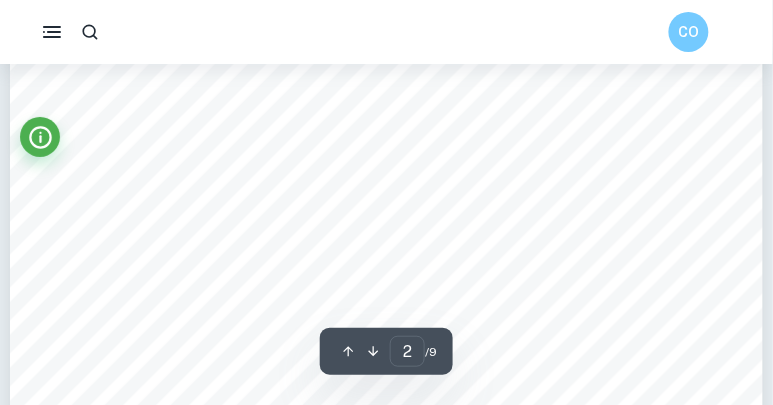 click on "Inequality in India has skyrocketed since the early 2000s, with the income and wealth share of the top" at bounding box center (383, 168) 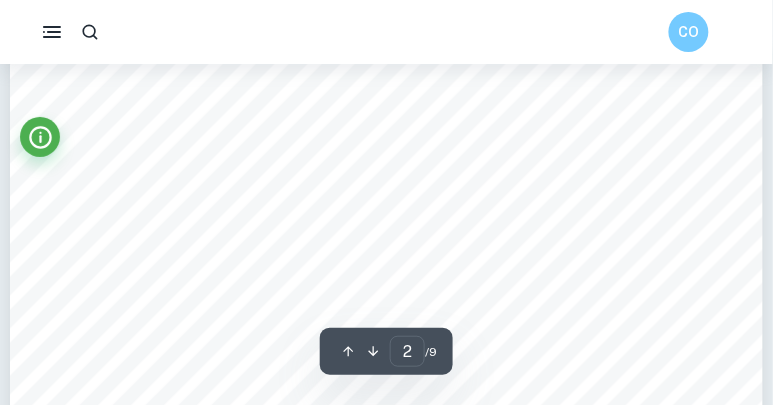 scroll, scrollTop: 1443, scrollLeft: 0, axis: vertical 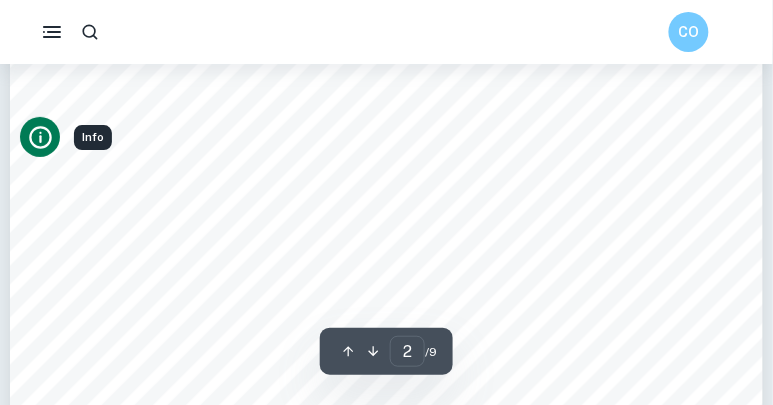 click 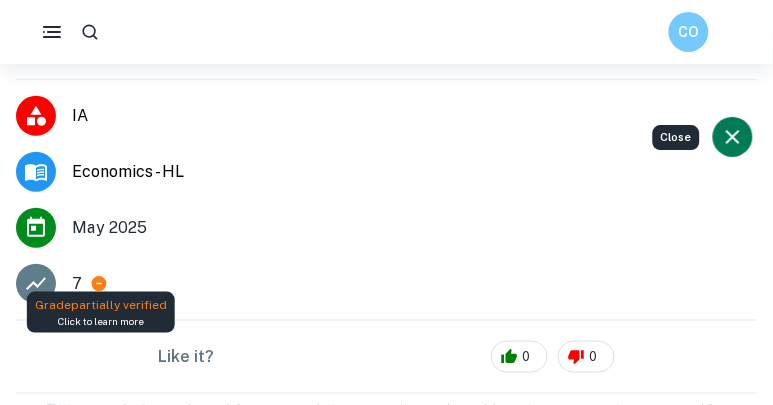 scroll, scrollTop: 210, scrollLeft: 0, axis: vertical 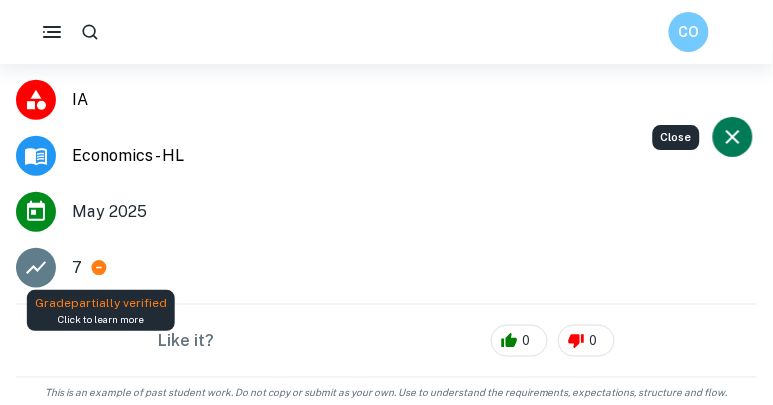 click 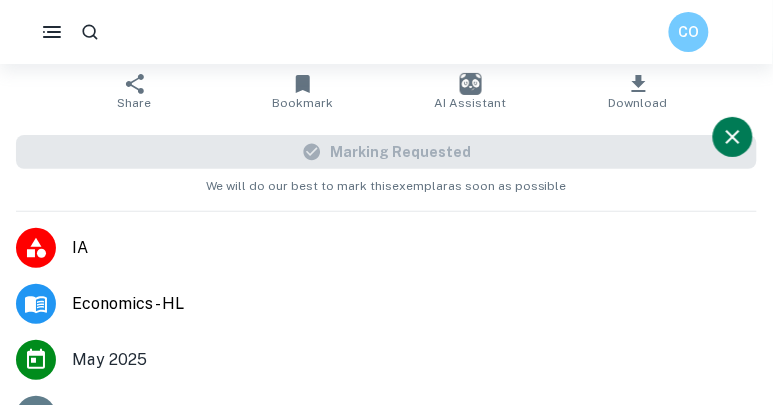 scroll, scrollTop: 0, scrollLeft: 0, axis: both 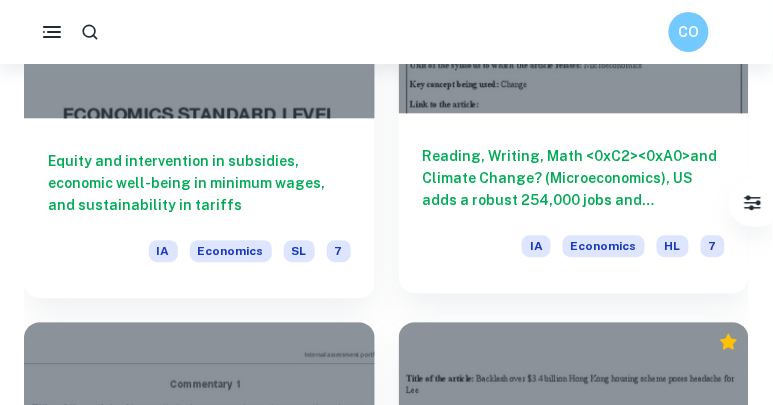 click on "Reading, Writing, Math & and Climate Change? (Microeconomics), US adds a robust 254,000 jobs and unemployment dips to 4.1% in sign of
still-sturdy labor market (Macroeconomics), Exchange rate uncertainty endangers Japan's economic stability (The Global Economy)" at bounding box center (574, 178) 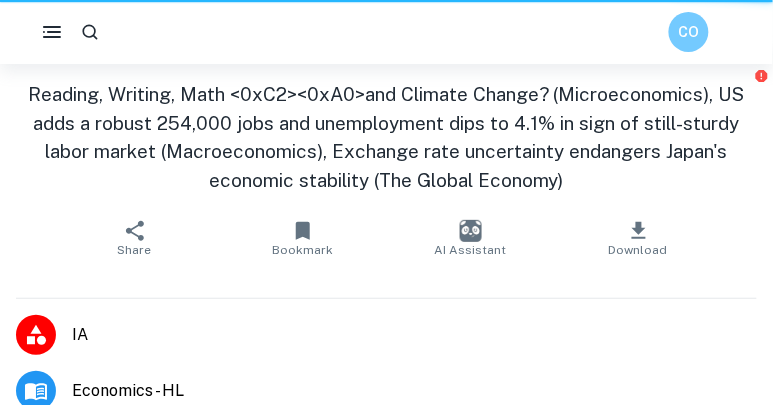 scroll, scrollTop: 0, scrollLeft: 0, axis: both 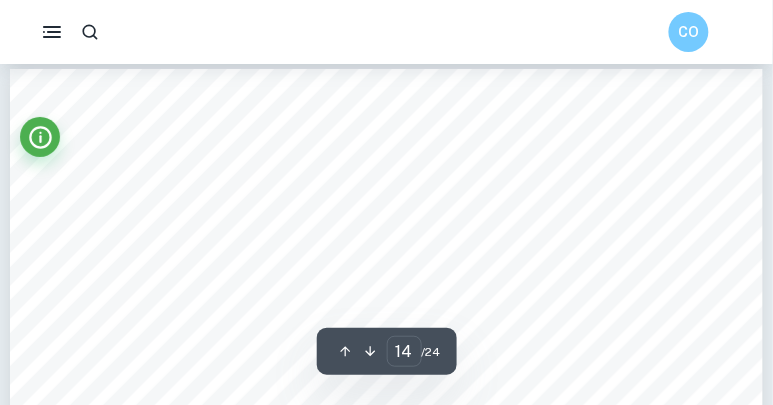 type on "13" 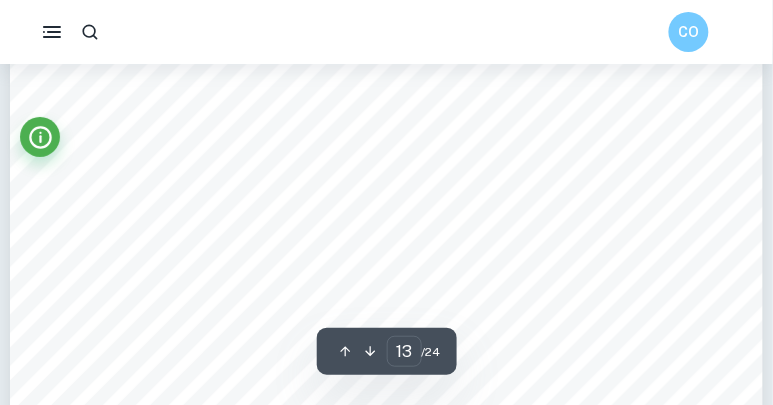 scroll, scrollTop: 12547, scrollLeft: 0, axis: vertical 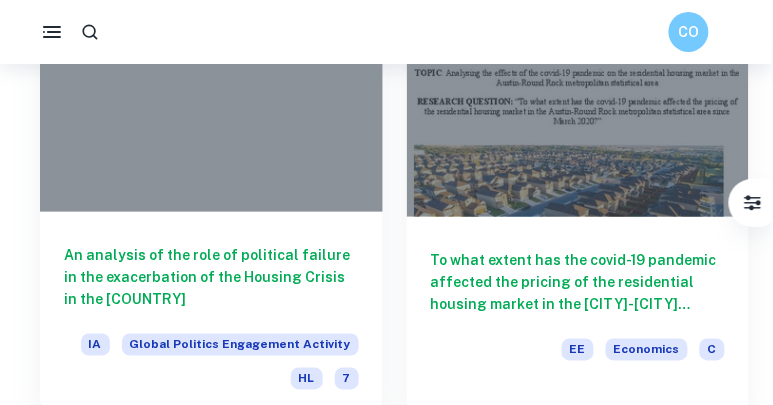 click on "An analysis of the role of political failure in the exacerbation of the Housing Crisis in the [COUNTRY]" at bounding box center (211, 277) 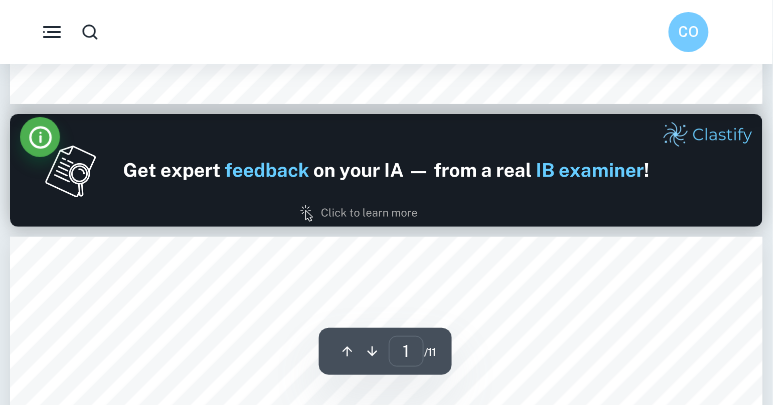 scroll, scrollTop: 1072, scrollLeft: 0, axis: vertical 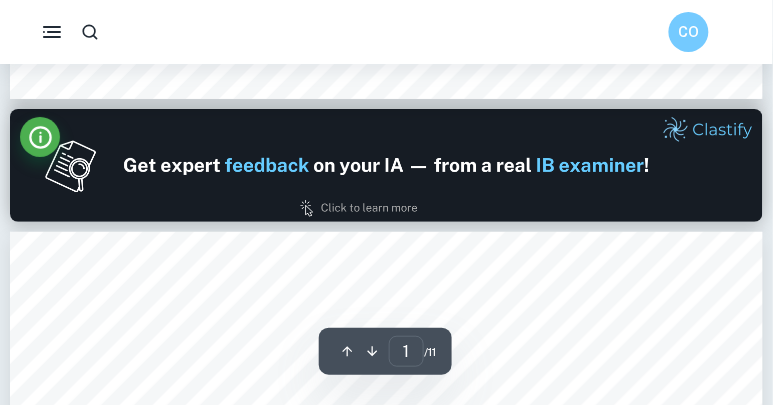type on "2" 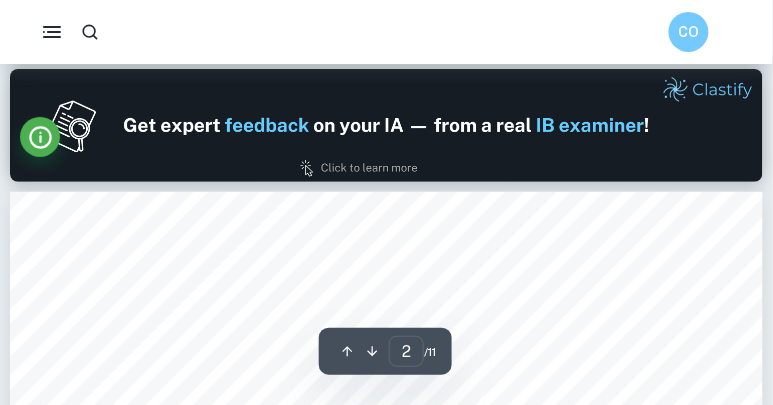 scroll, scrollTop: 1096, scrollLeft: 0, axis: vertical 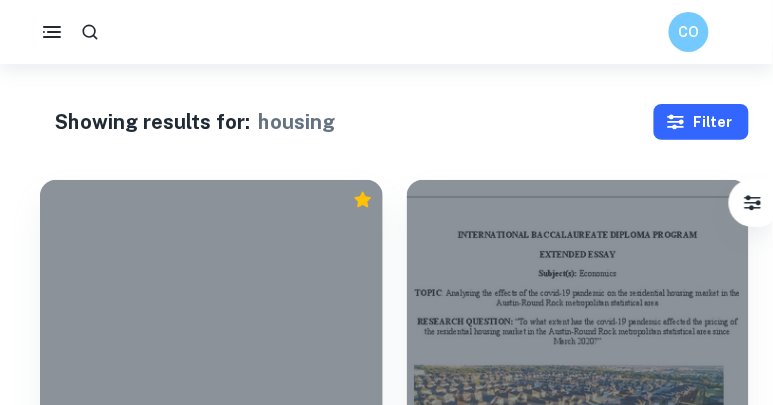 click on "Filter" at bounding box center [701, 122] 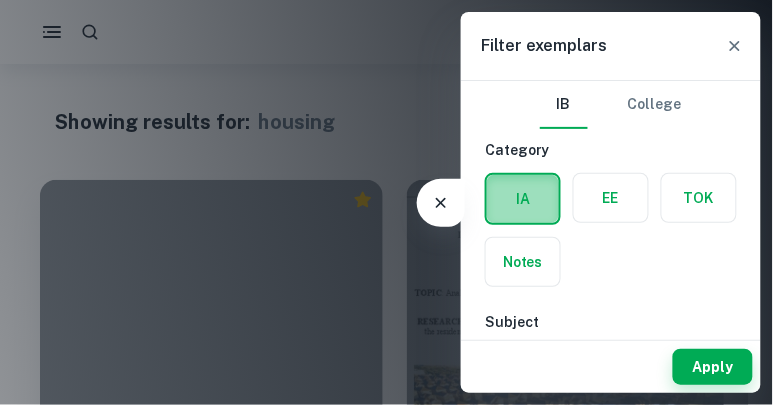 click at bounding box center (523, 199) 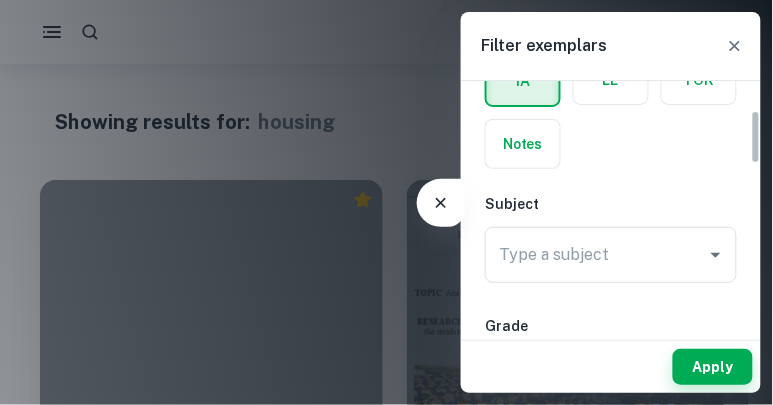 scroll, scrollTop: 162, scrollLeft: 0, axis: vertical 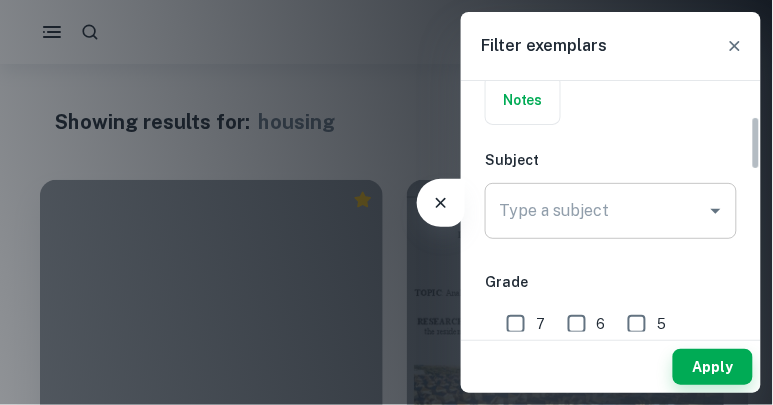 click on "Type a subject" at bounding box center (596, 211) 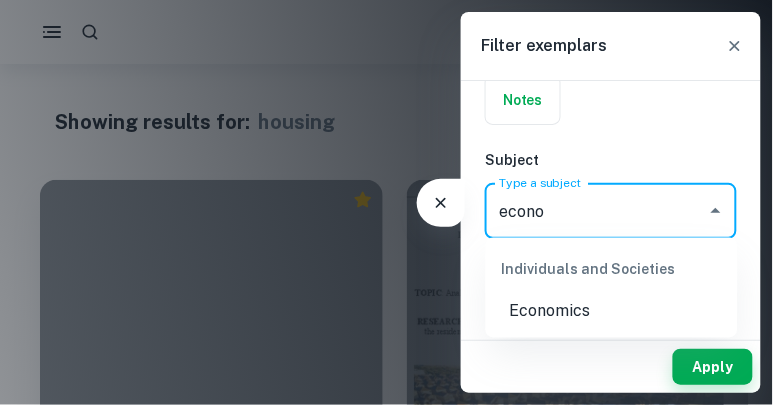 click on "Economics" at bounding box center [612, 312] 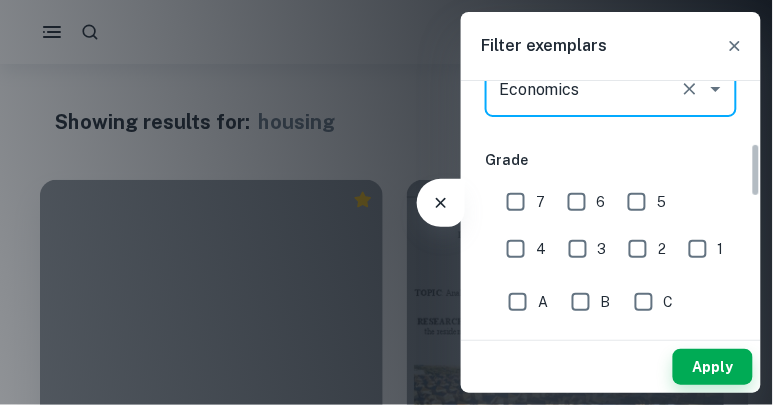 scroll, scrollTop: 286, scrollLeft: 0, axis: vertical 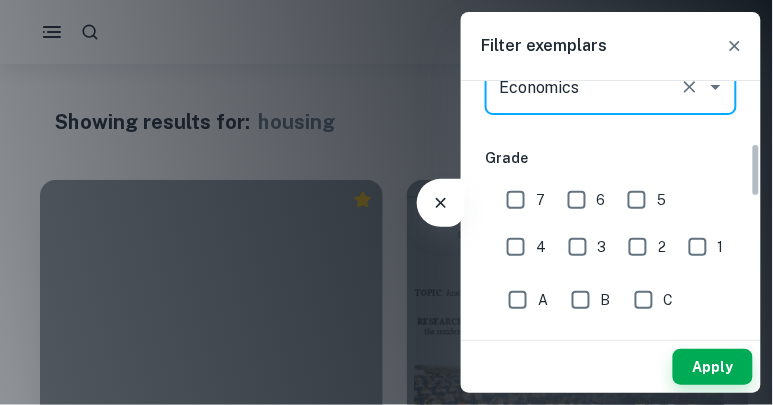 type on "Economics" 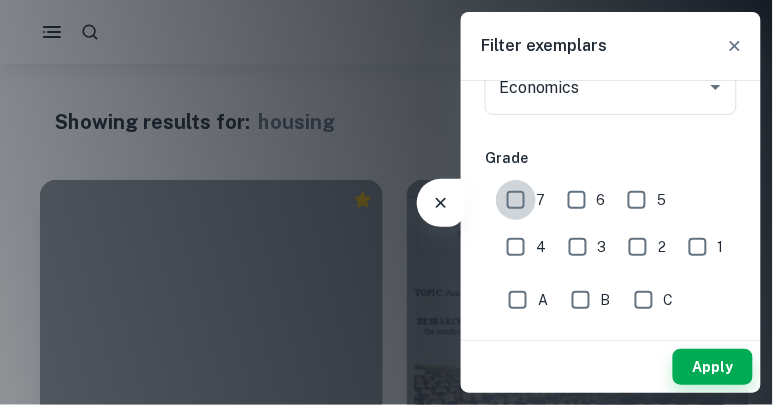 click on "7" at bounding box center [516, 200] 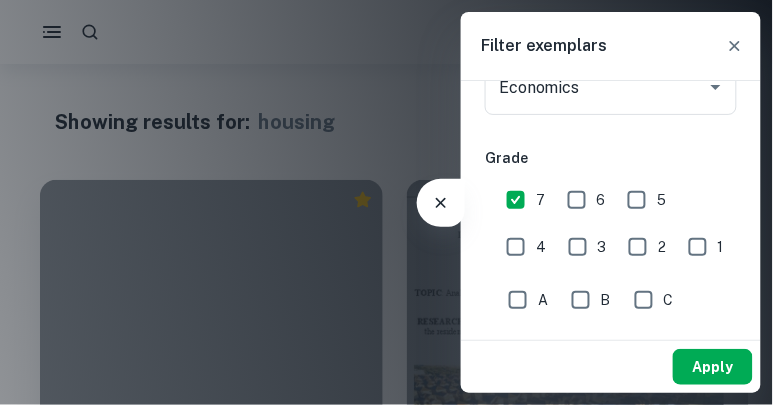 click on "Apply" at bounding box center [713, 367] 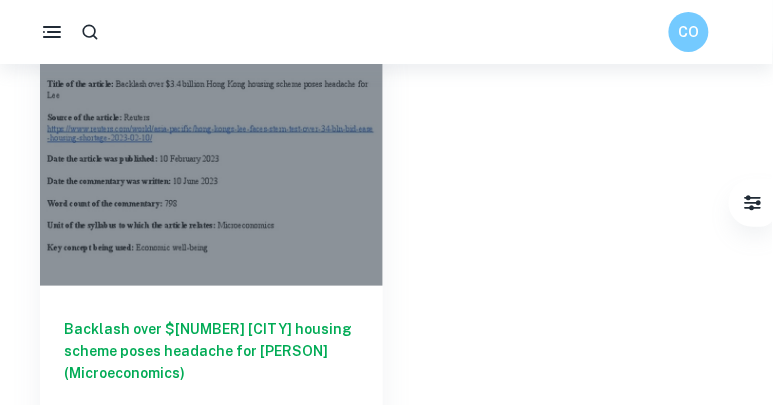 scroll, scrollTop: 211, scrollLeft: 0, axis: vertical 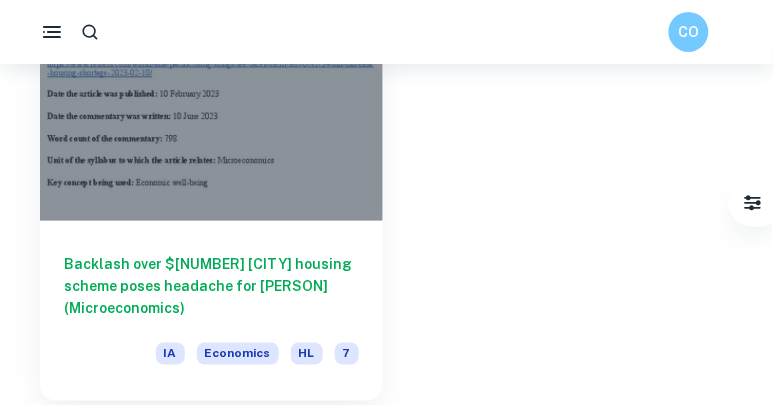 click on "Backlash over $[NUMBER] [CITY] housing scheme poses headache for [PERSON] (Microeconomics)" at bounding box center [211, 286] 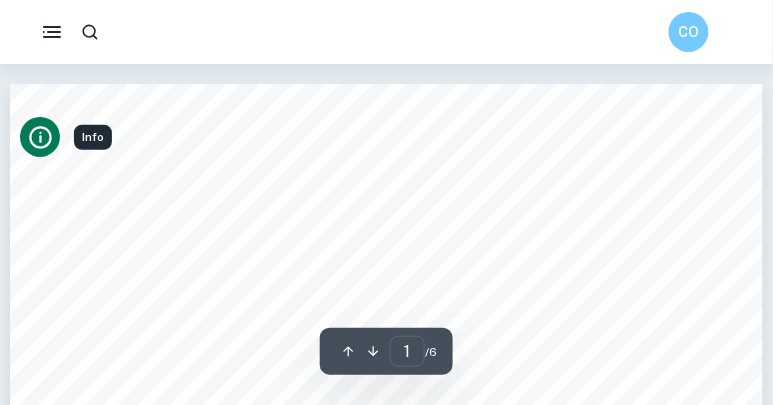 click 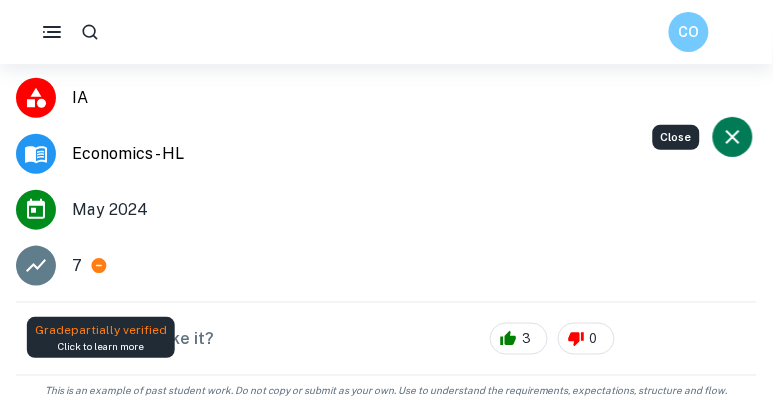 scroll, scrollTop: 0, scrollLeft: 0, axis: both 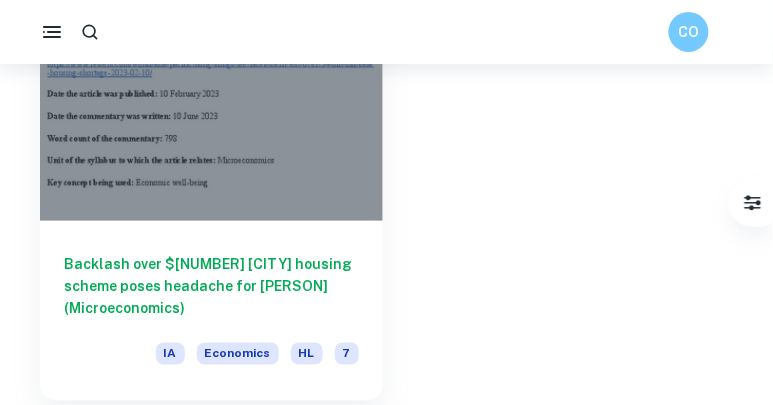click on "Backlash over $[NUMBER] [CITY] housing scheme poses headache for [PERSON] (Microeconomics)" at bounding box center (211, 286) 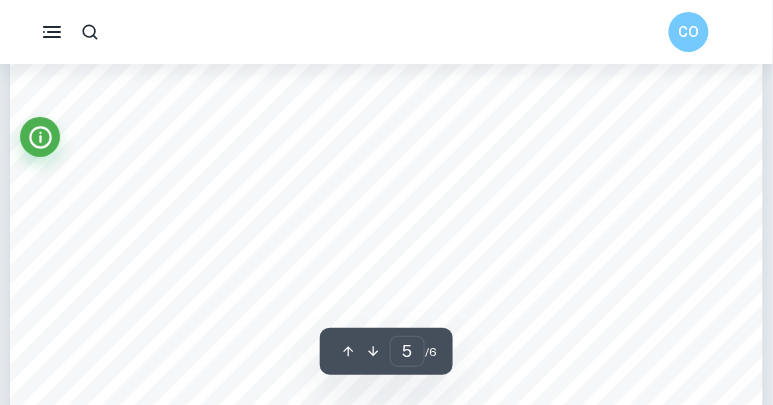 scroll, scrollTop: 4503, scrollLeft: 0, axis: vertical 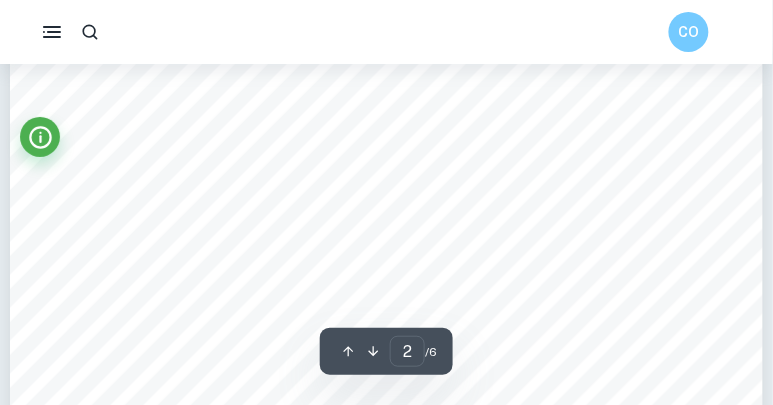 type on "1" 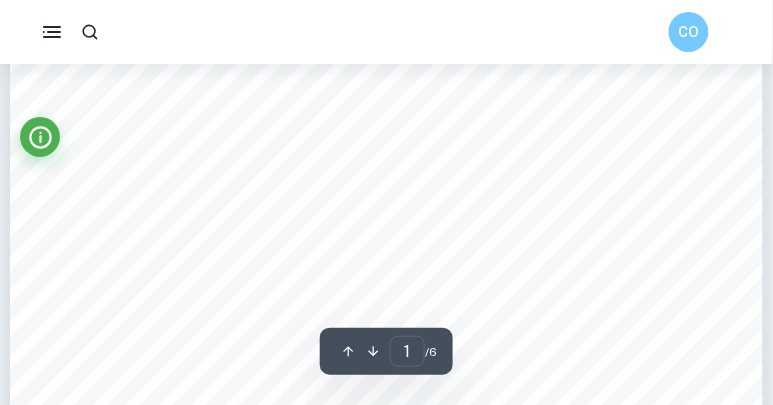 scroll, scrollTop: 0, scrollLeft: 0, axis: both 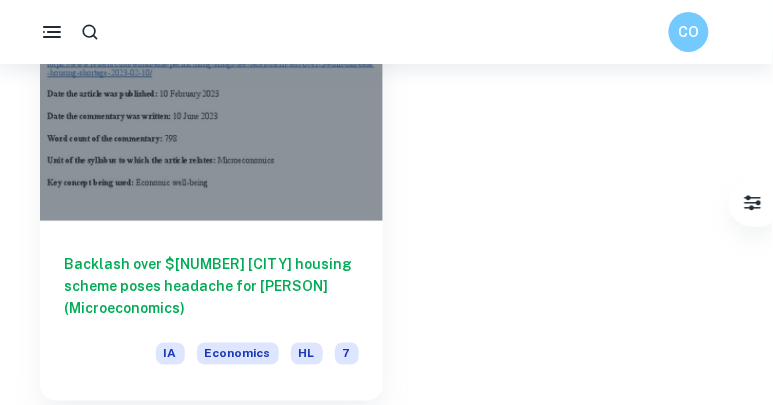 click on "Backlash over $3.4 billion Hong Kong housing scheme poses headache for Lee (Microeconomics)" at bounding box center [211, 286] 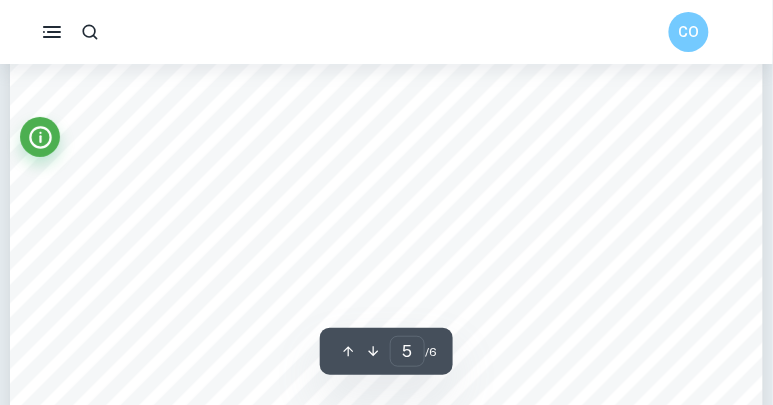 scroll, scrollTop: 4651, scrollLeft: 0, axis: vertical 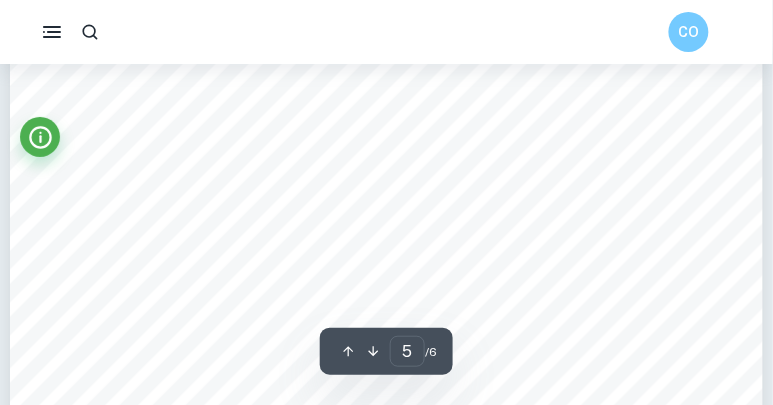 click on "However, the article points out that in some designated regions of the city, such as Kai Tak, this housing construction may actually be more troublesome because of the high populations and thus already strained social services. <With 30,000 people added to the area, the community facilities are really insufficient=. If we focus on this region, we can observe that there is a negative externality of consumption to the added homes (Figure 2). Figure 2: Negative Consumption Externality of Housing Units Because housing is a necessity good, the marginal private benefit (MPB) curve does not change. As the overcrowding of the Kai Tak region results in an inefficient allocation of resources, the marginal social benefit curve shifts downwards from MSB 1   to MSB 2 . The predicted quantity of housing units (Q P ) is higher than the socially optimal quantity at Q OP . Consequently, there is a welfare loss indicated by the shaded region. economic well-being" at bounding box center (386, -21) 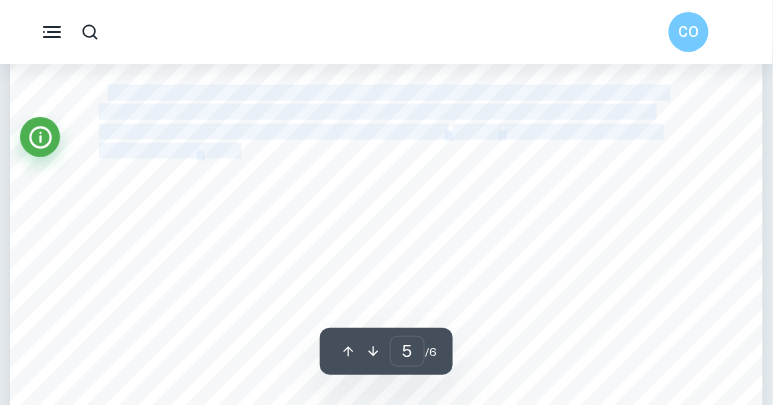 drag, startPoint x: 103, startPoint y: 91, endPoint x: 245, endPoint y: 150, distance: 153.7693 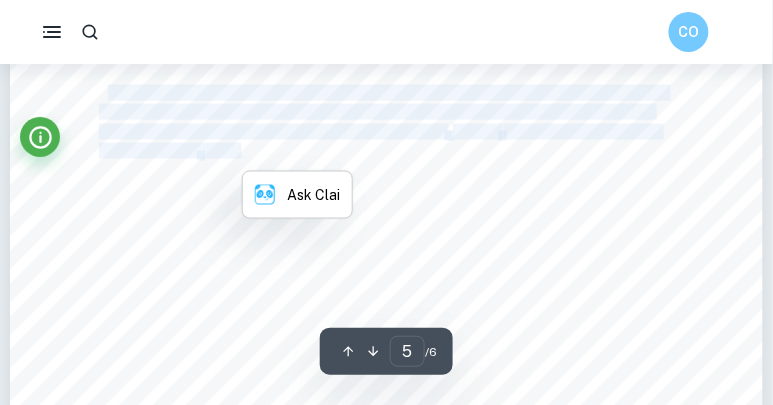 click on "marginal social benefit curve shifts downwards from MSB" at bounding box center (272, 132) 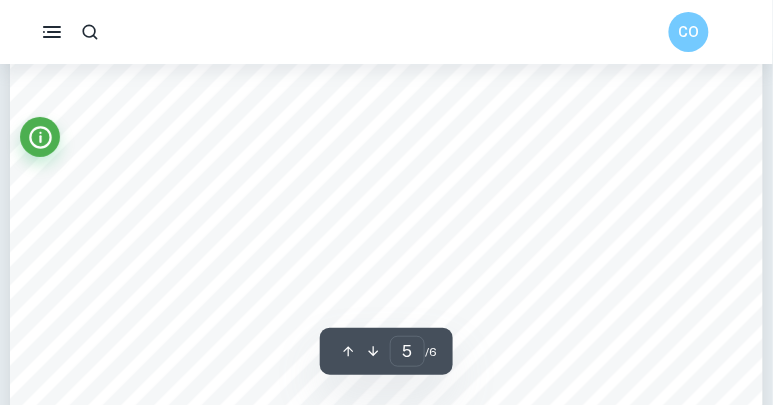 scroll, scrollTop: 4634, scrollLeft: 0, axis: vertical 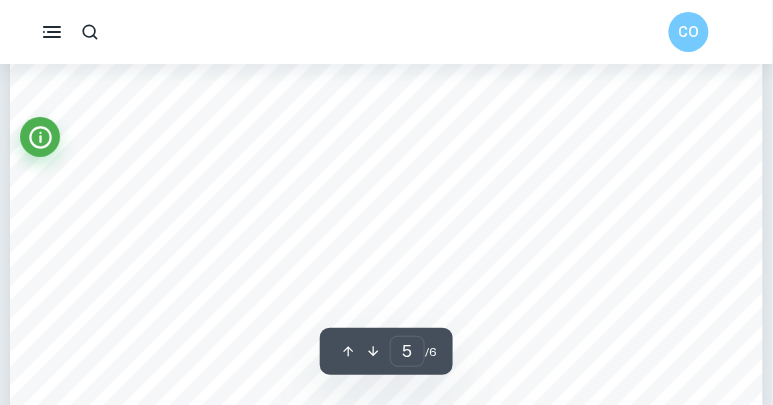 drag, startPoint x: 97, startPoint y: 107, endPoint x: 253, endPoint y: 388, distance: 321.3985 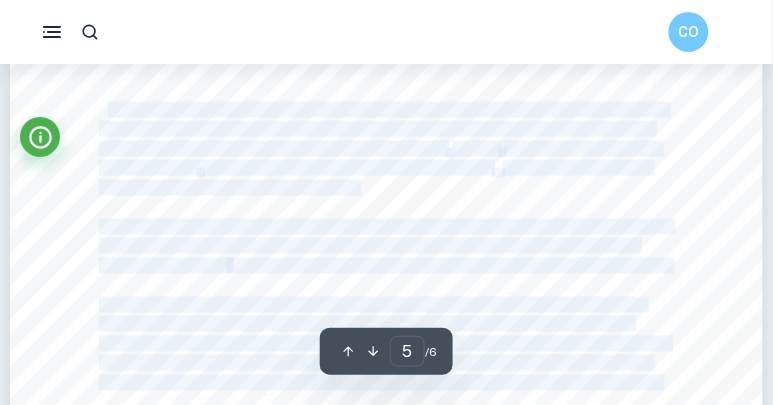 drag, startPoint x: 105, startPoint y: 107, endPoint x: 173, endPoint y: 197, distance: 112.80071 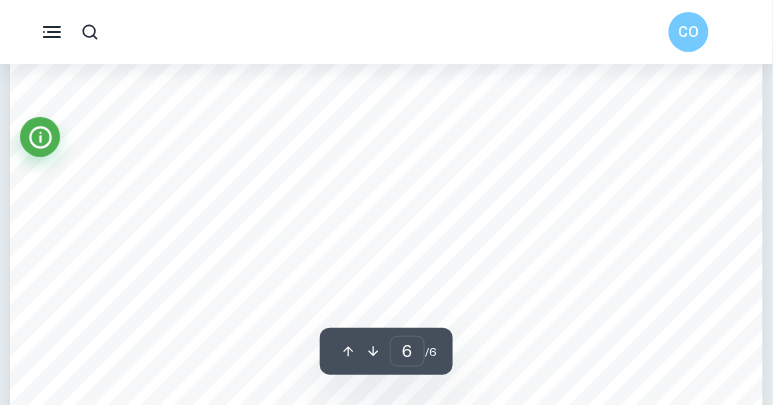 scroll, scrollTop: 5252, scrollLeft: 0, axis: vertical 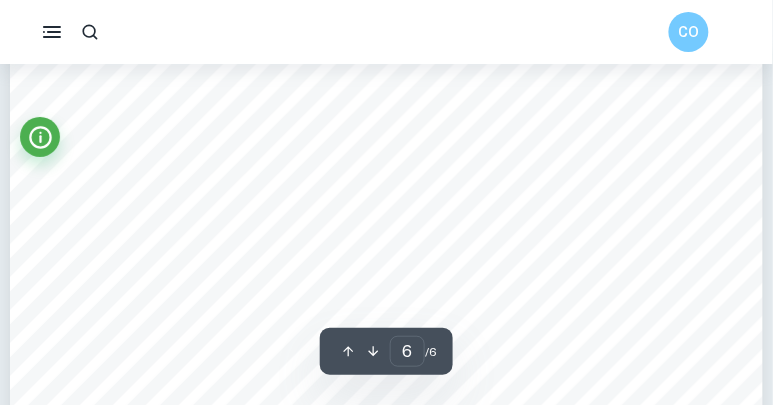 type on "5" 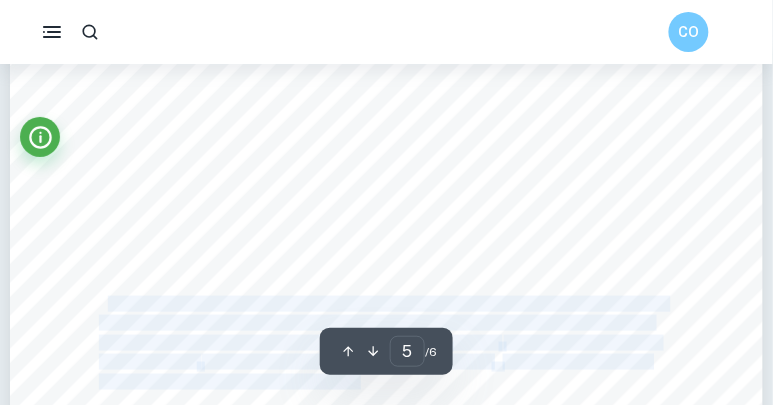 scroll, scrollTop: 4345, scrollLeft: 0, axis: vertical 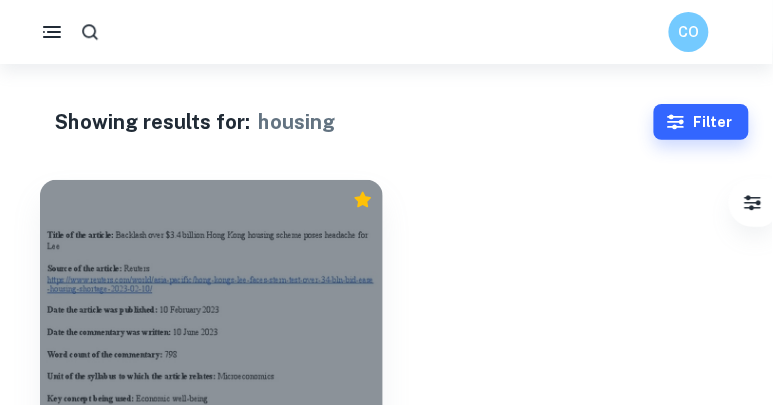 click 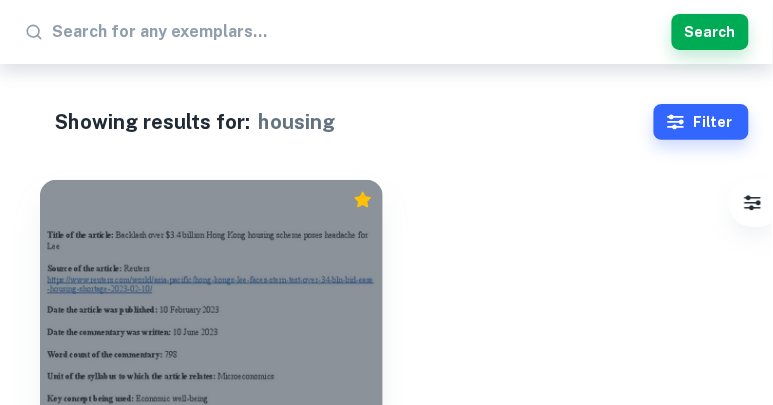 click at bounding box center [358, 32] 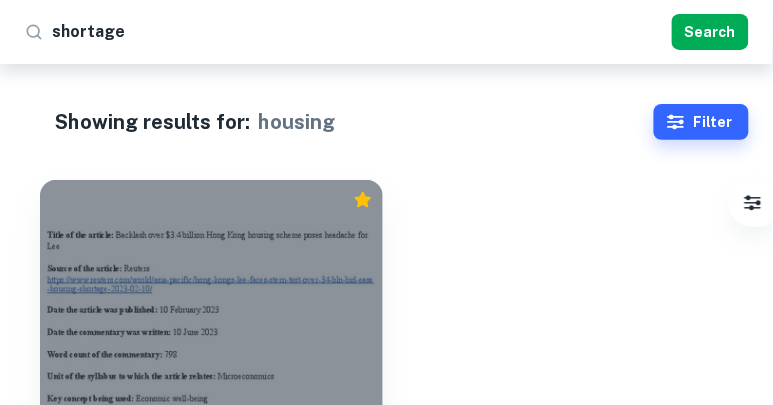 type on "shortage" 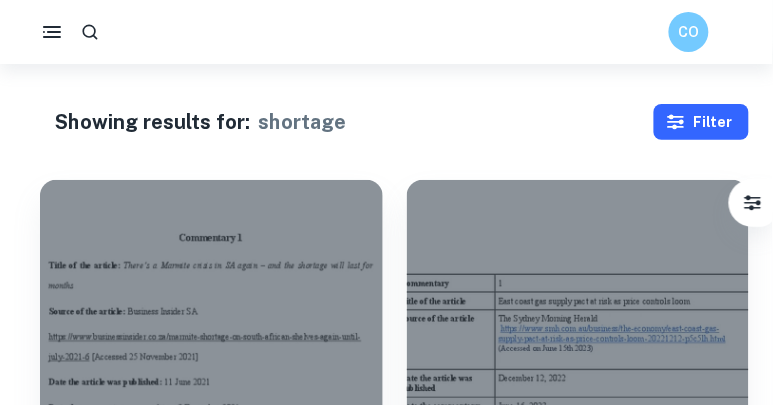 click on "Filter" at bounding box center [701, 122] 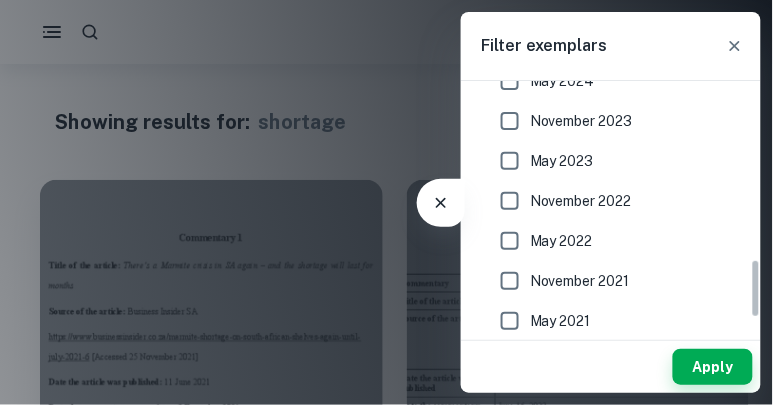 scroll, scrollTop: 774, scrollLeft: 0, axis: vertical 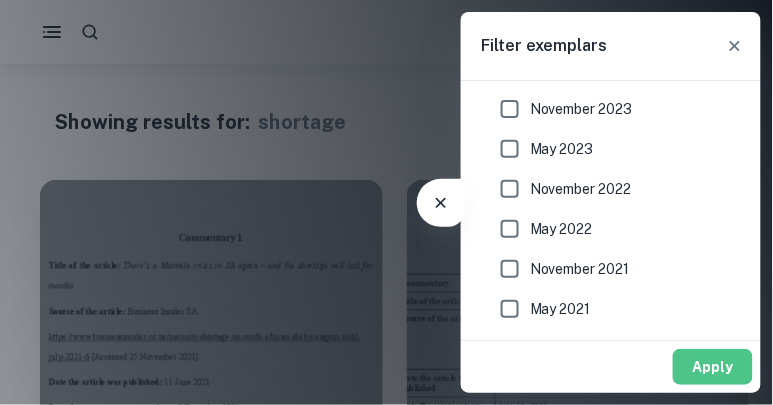 click on "Apply" at bounding box center [713, 367] 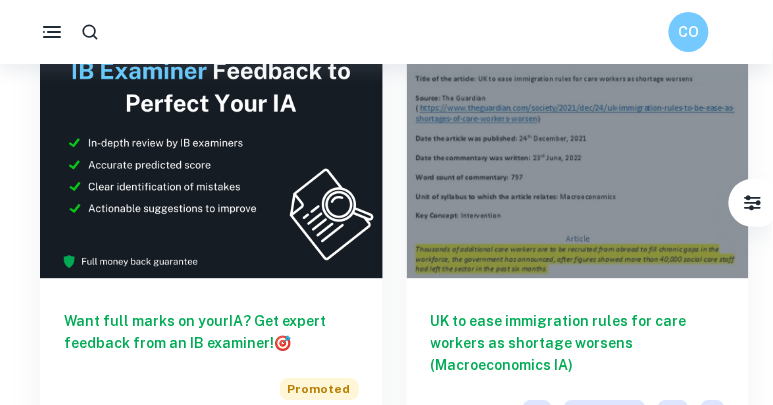 scroll, scrollTop: 672, scrollLeft: 0, axis: vertical 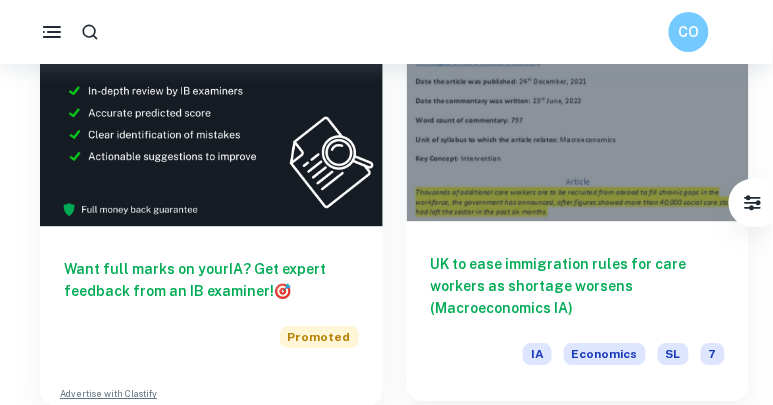 click on "UK to ease immigration rules for care workers as shortage worsens (Macroeconomics IA)" at bounding box center [578, 286] 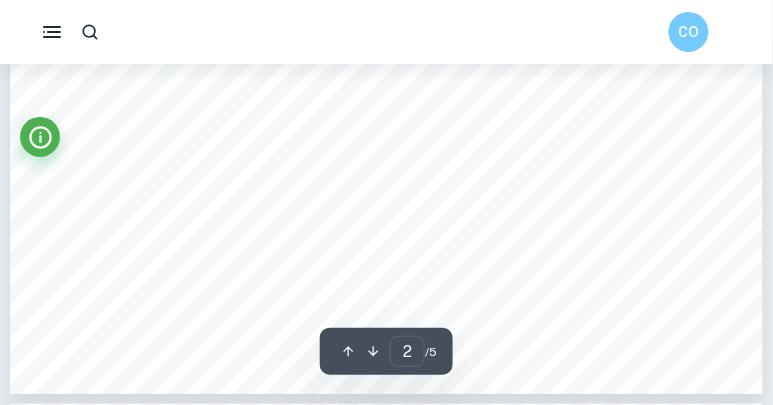 scroll, scrollTop: 497, scrollLeft: 0, axis: vertical 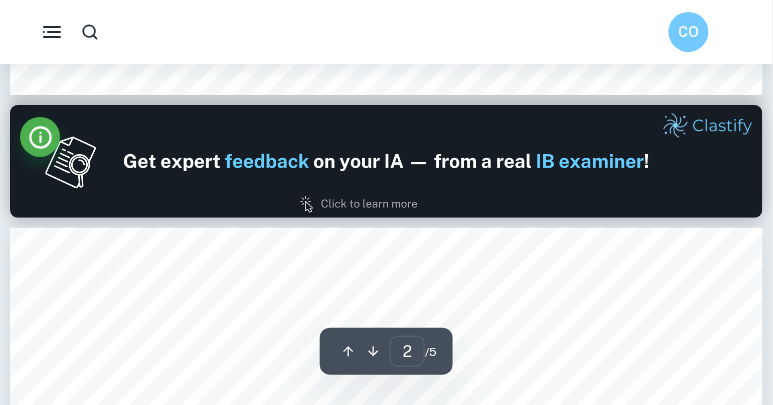 type on "1" 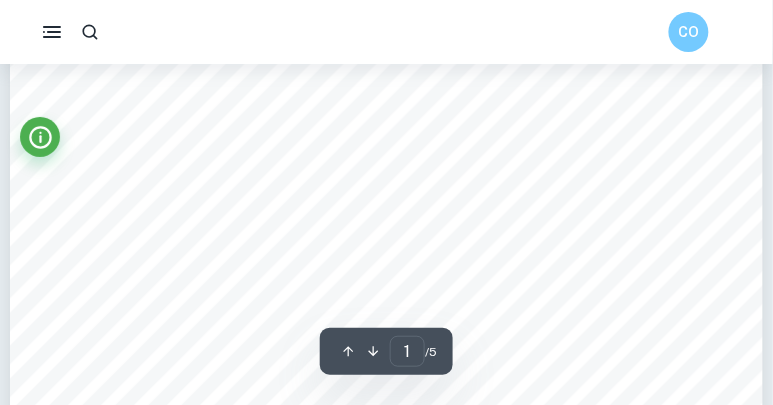 scroll, scrollTop: 0, scrollLeft: 0, axis: both 